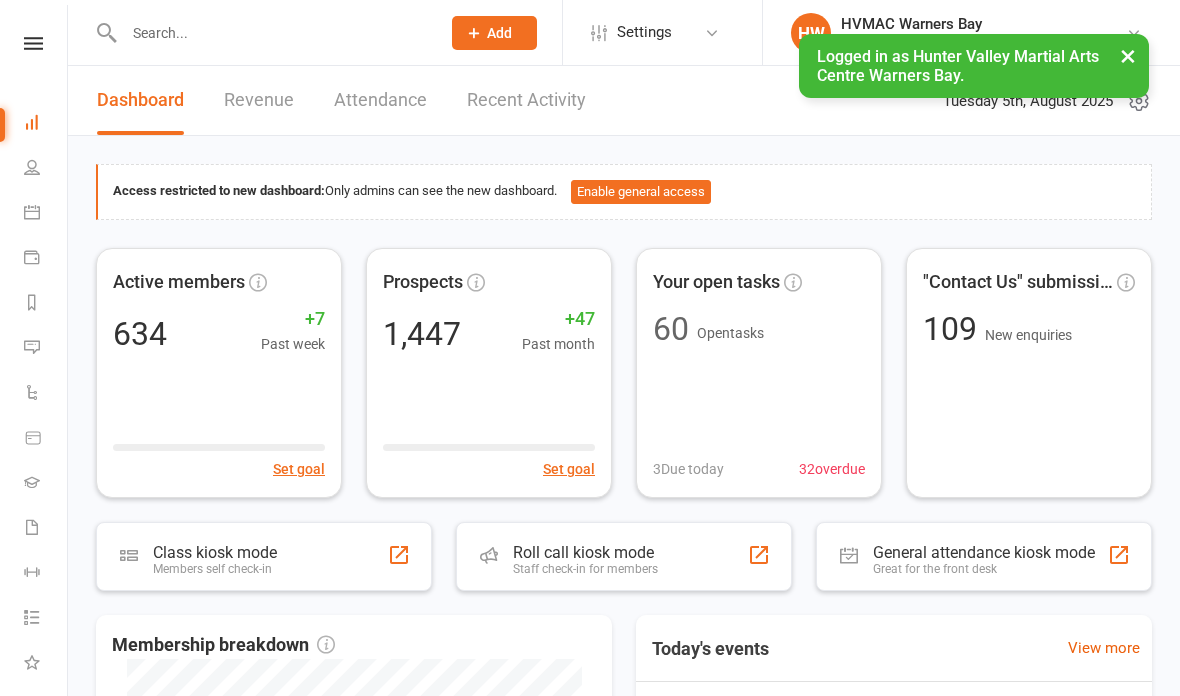 scroll, scrollTop: 0, scrollLeft: 0, axis: both 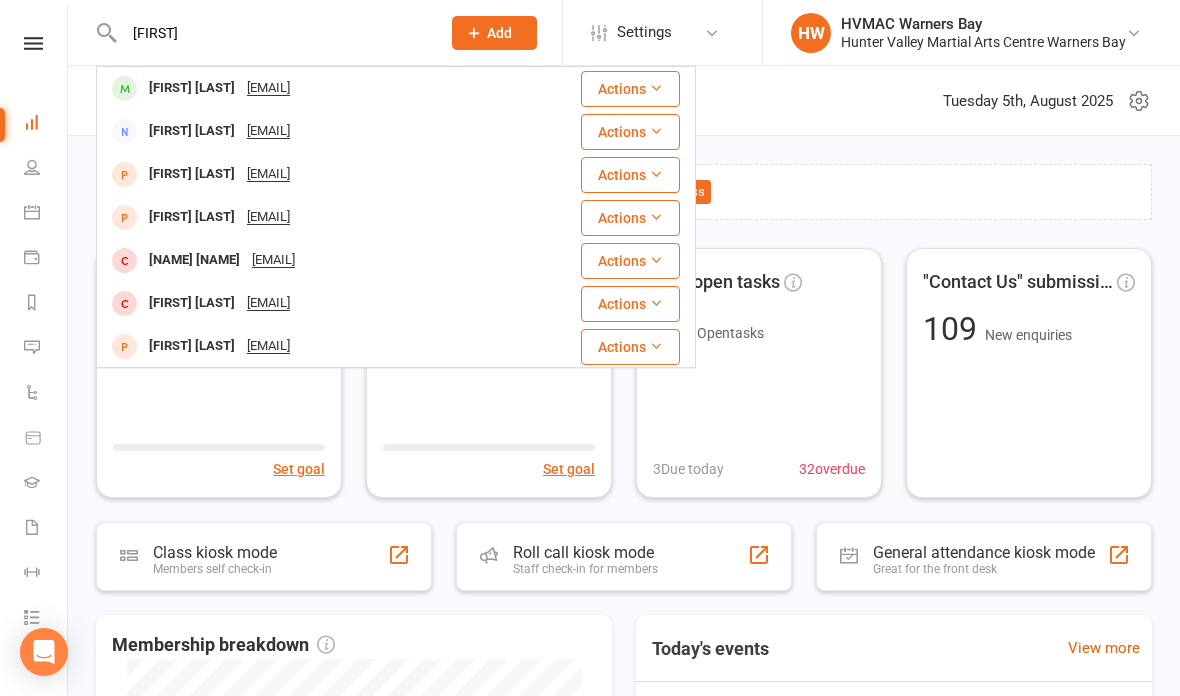 type on "[FIRST]" 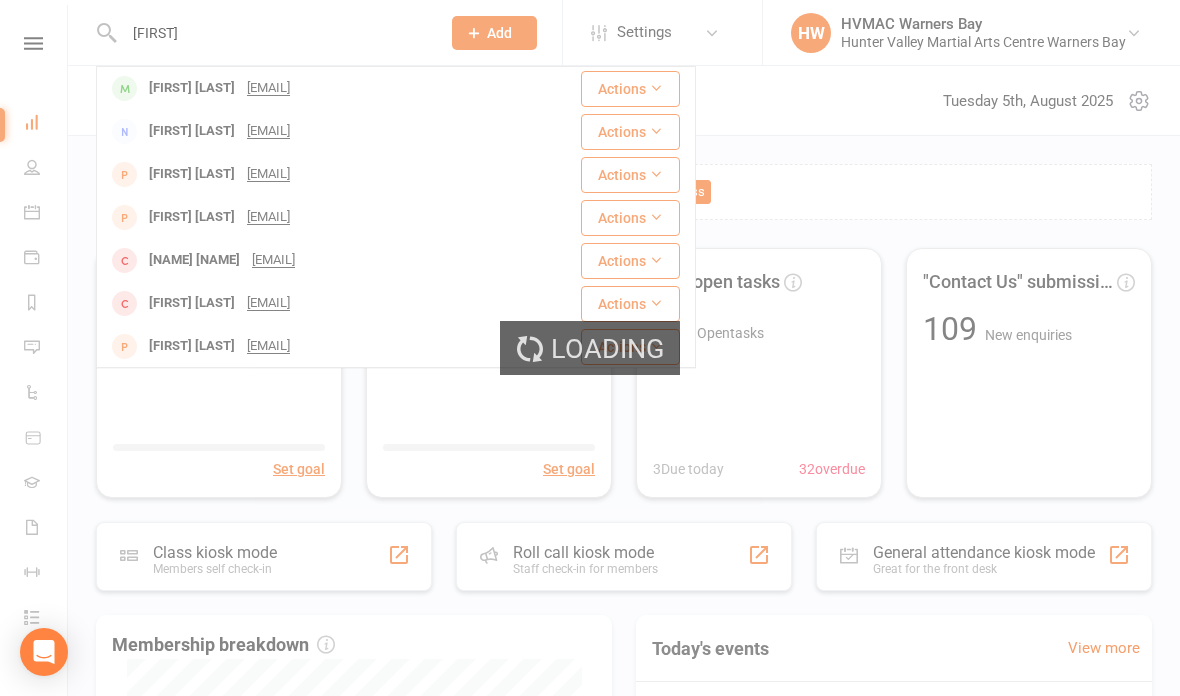 type 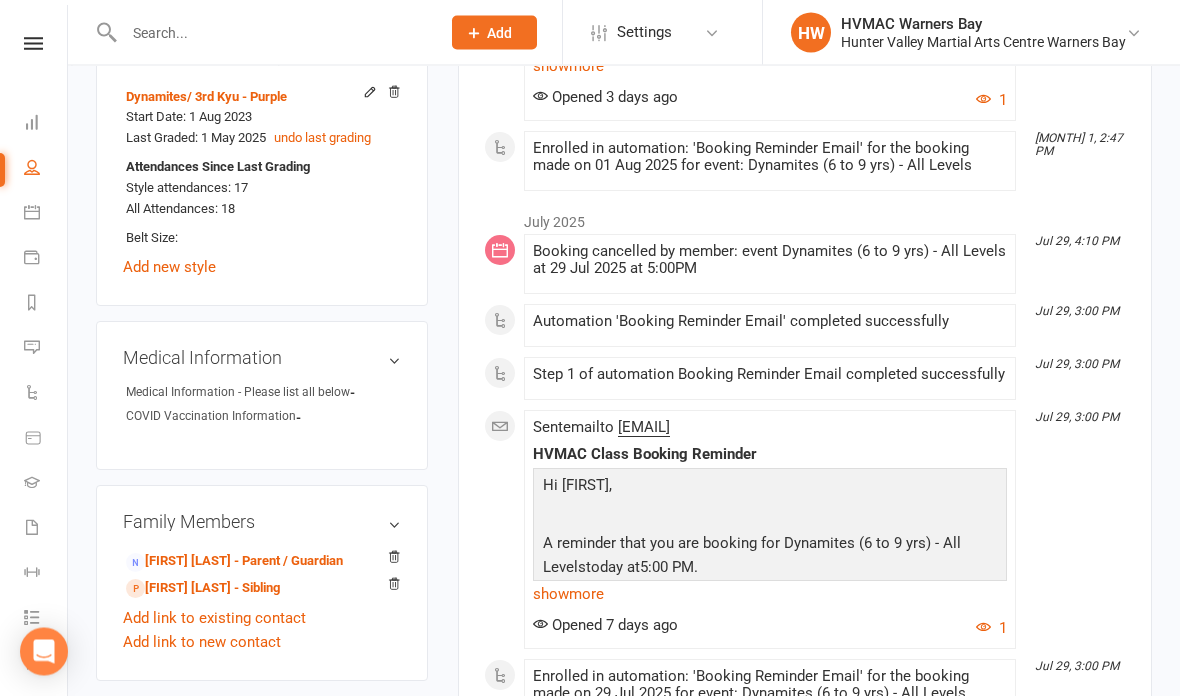 scroll, scrollTop: 1337, scrollLeft: 0, axis: vertical 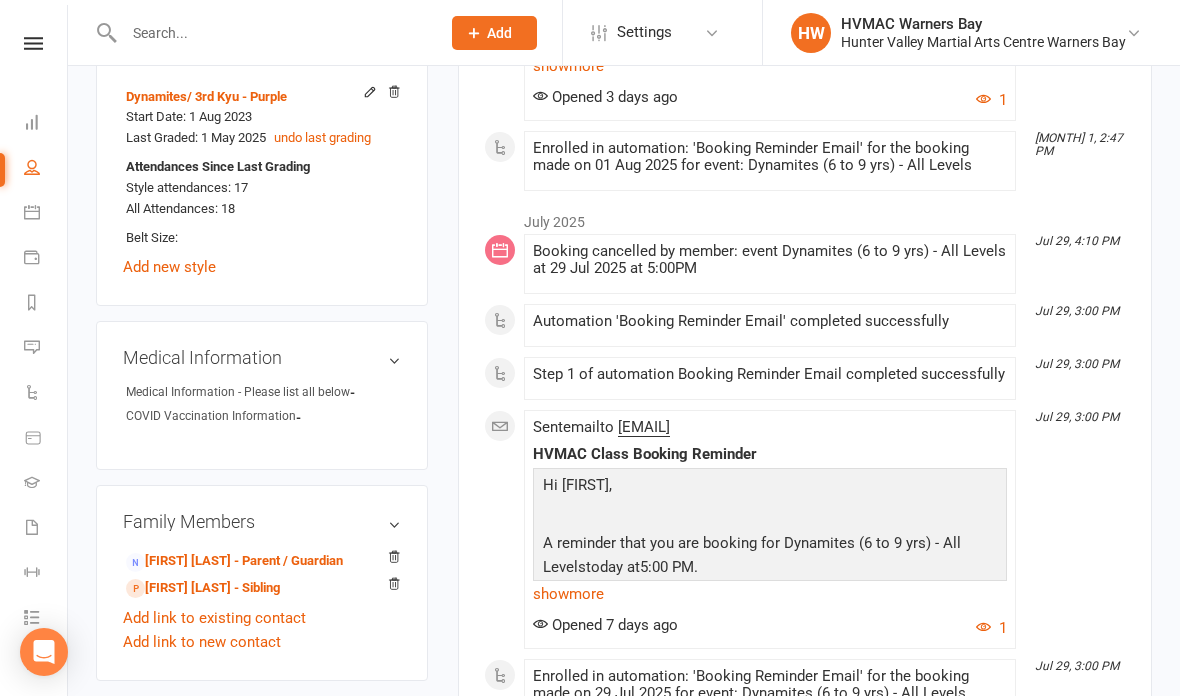 click on "[FIRST] [LAST] - Parent / Guardian" at bounding box center (234, 561) 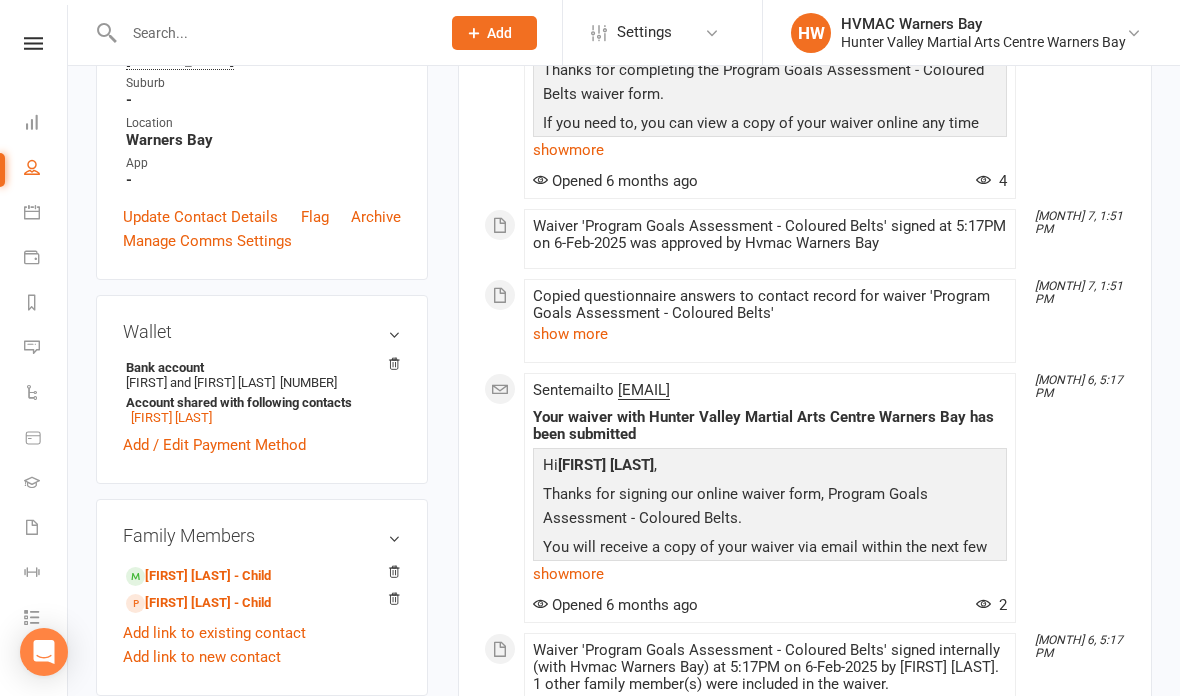 scroll, scrollTop: 442, scrollLeft: 0, axis: vertical 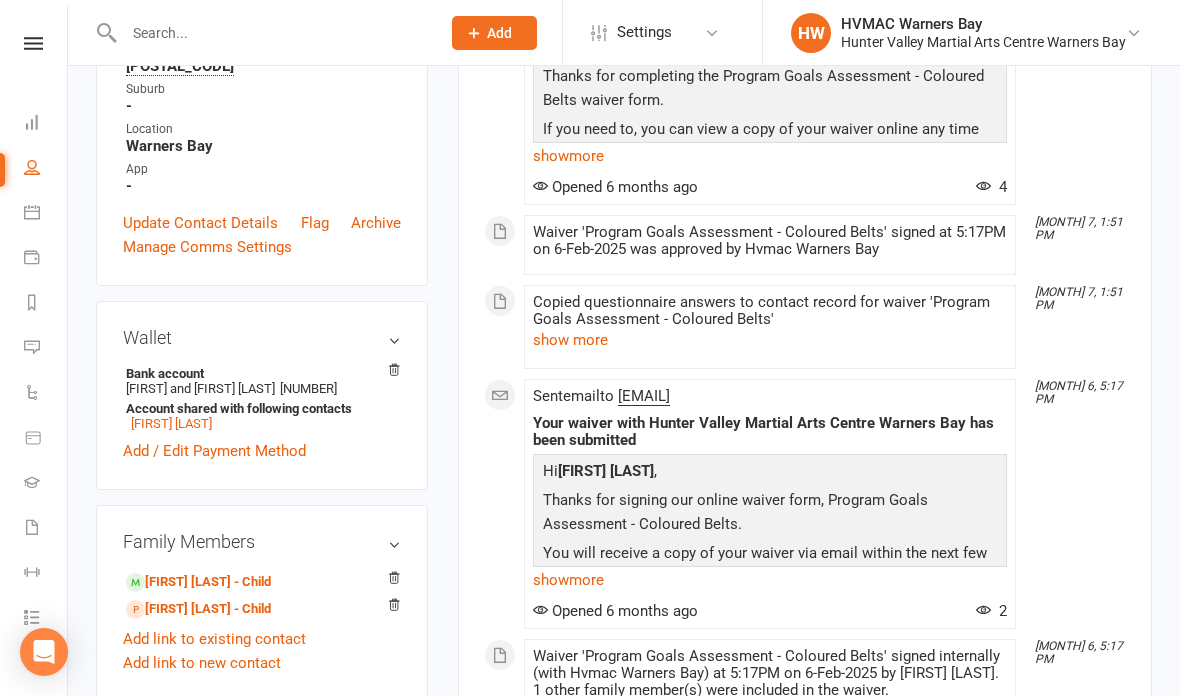 click on "[FIRST] [LAST] - Child" at bounding box center (198, 582) 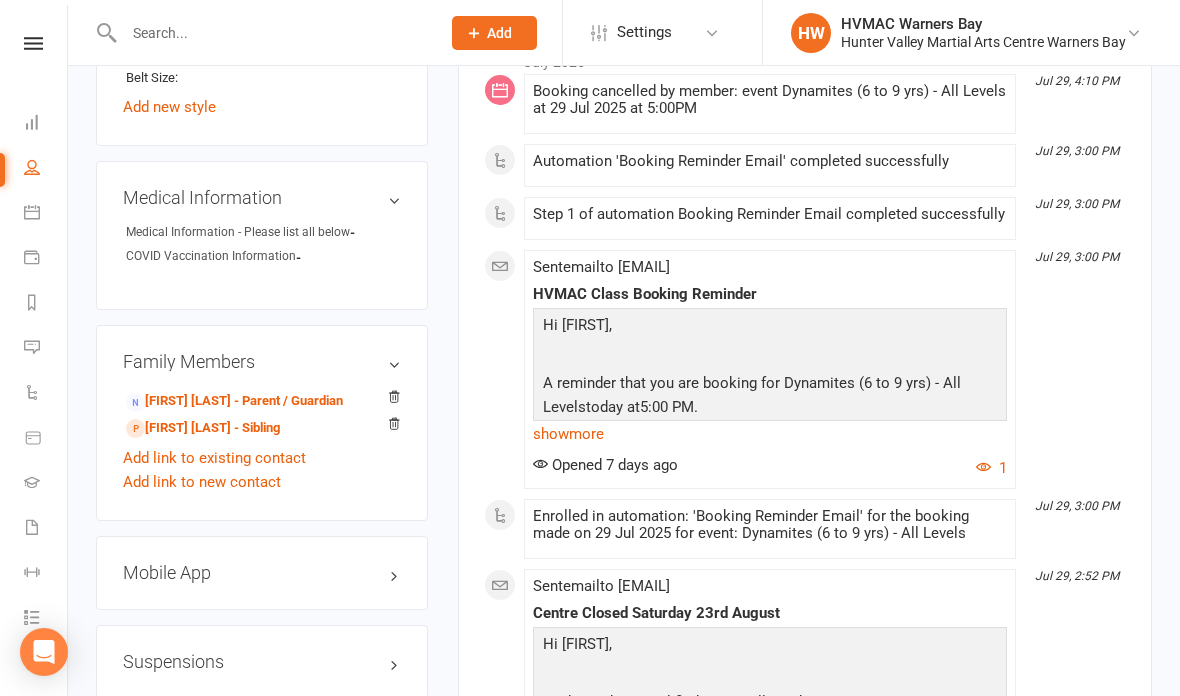 scroll, scrollTop: 1498, scrollLeft: 0, axis: vertical 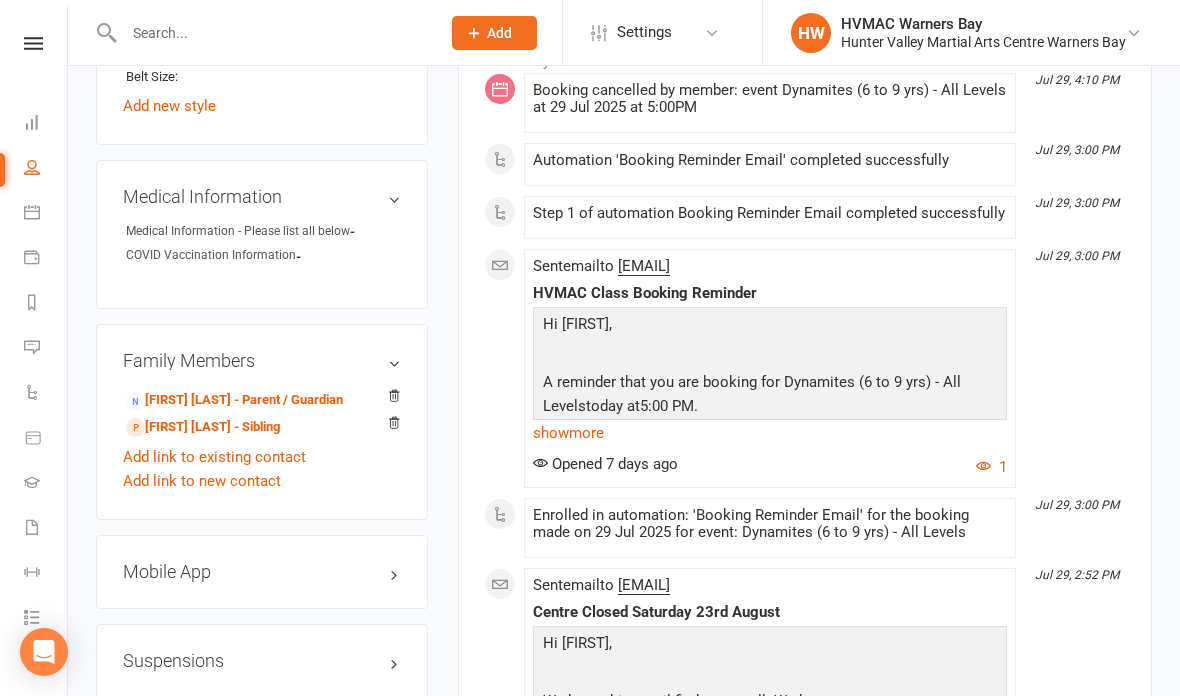 click on "[FIRST] [LAST] - Parent / Guardian" at bounding box center [234, 400] 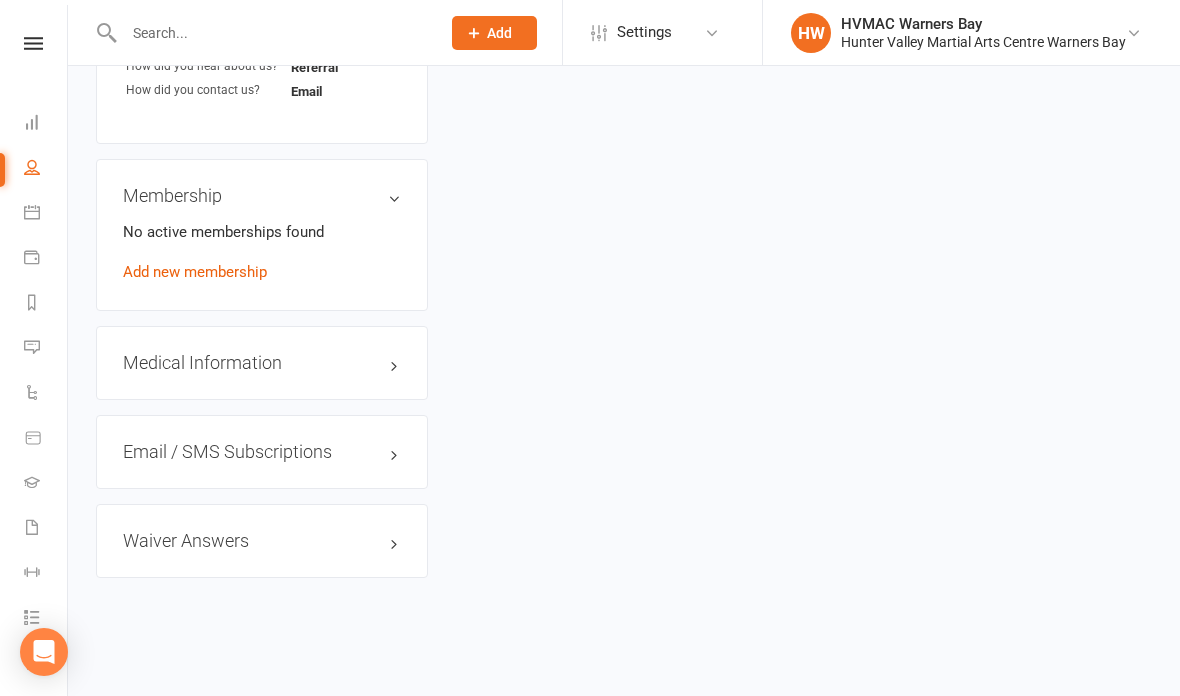 scroll, scrollTop: 0, scrollLeft: 0, axis: both 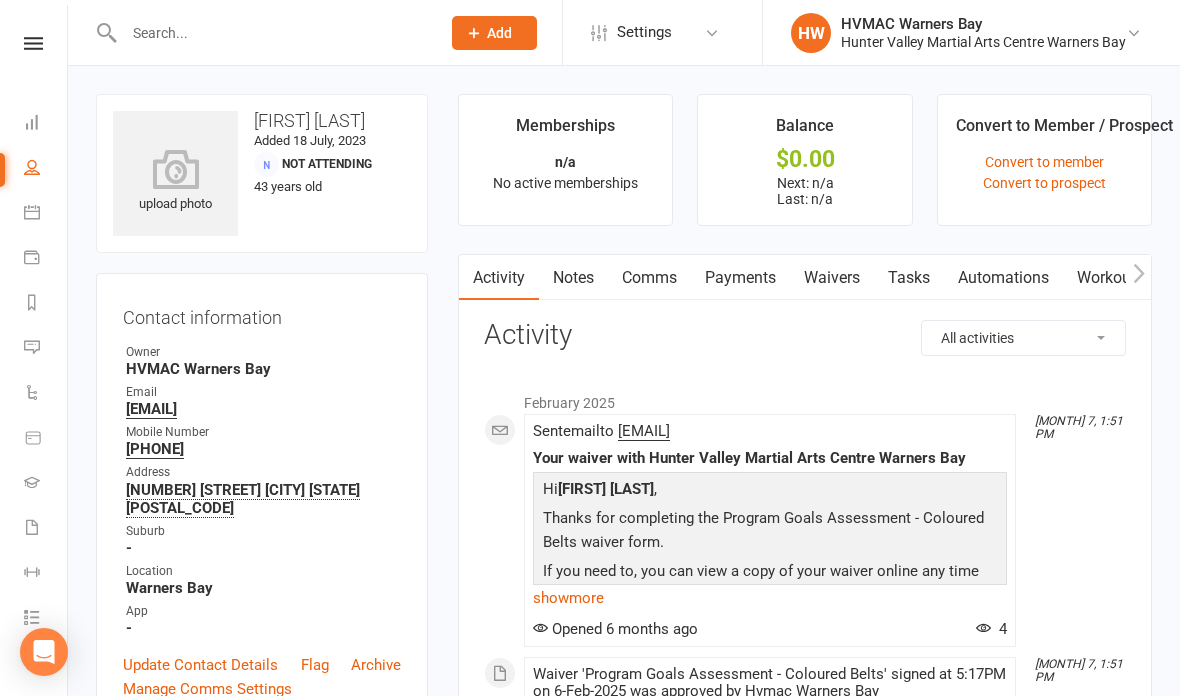 click on "Waivers" at bounding box center [832, 278] 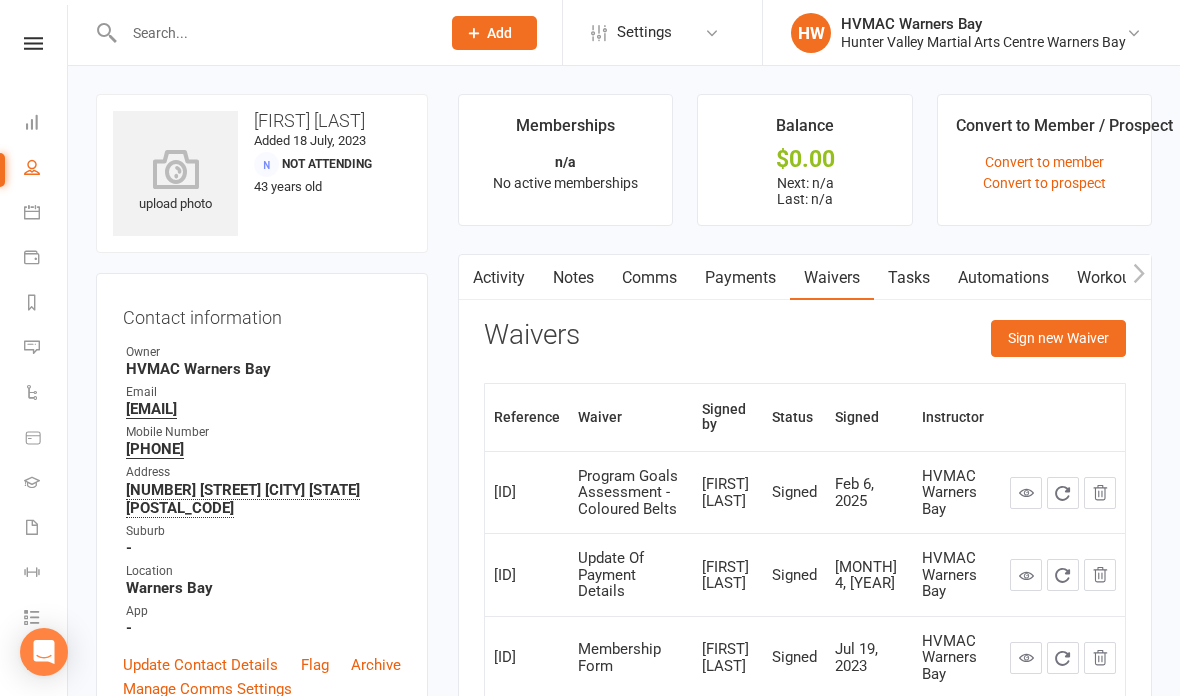 scroll, scrollTop: 23, scrollLeft: 0, axis: vertical 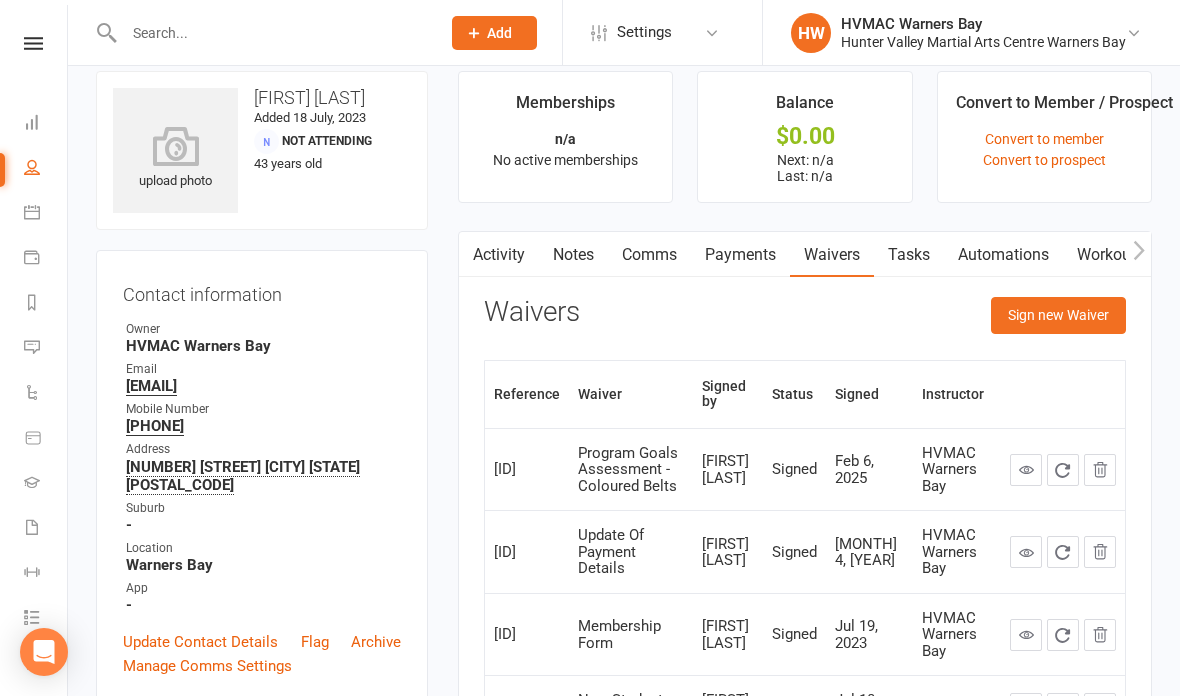 click on "Sign new Waiver" at bounding box center [1058, 315] 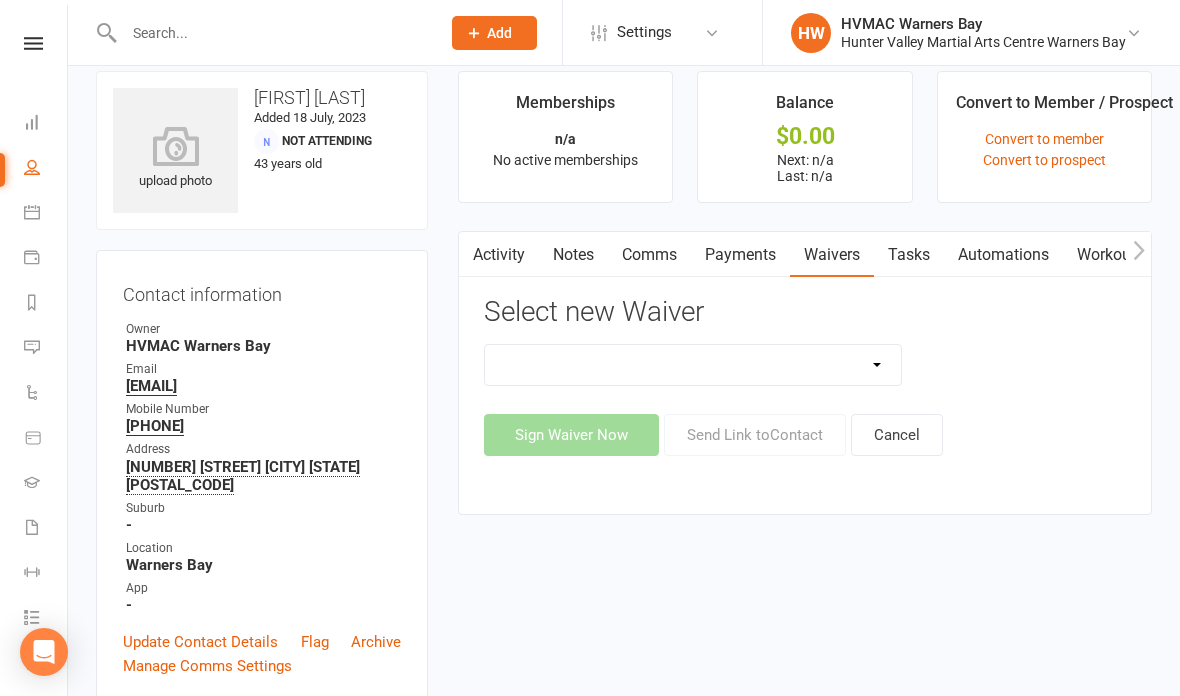 click on "Cancellation Form Cancellation Form - Kinder Kicks Fitness Challenge Goals Assessment Hold Form Membership Downgrade Form Membership Form Membership Form - Black Belt Membership Form - Brazilian Jiu Jitsu Membership Form - Family Membership Form - Fight Fit Membership Form - Kinder Kicks Membership Form - Kinder Kicks (PIF) Membership Form - Kindymites/Minimites Membership Form - Kobudo Membership Form - parent part payment Membership Upgrade Form 2023 New Student Introduction PIF & Lesson Block Memberships Program Goals Assessment - 1st Kyu Program Goals Assessment - Coloured Belts Special Events Update Of Payment Details" at bounding box center [693, 365] 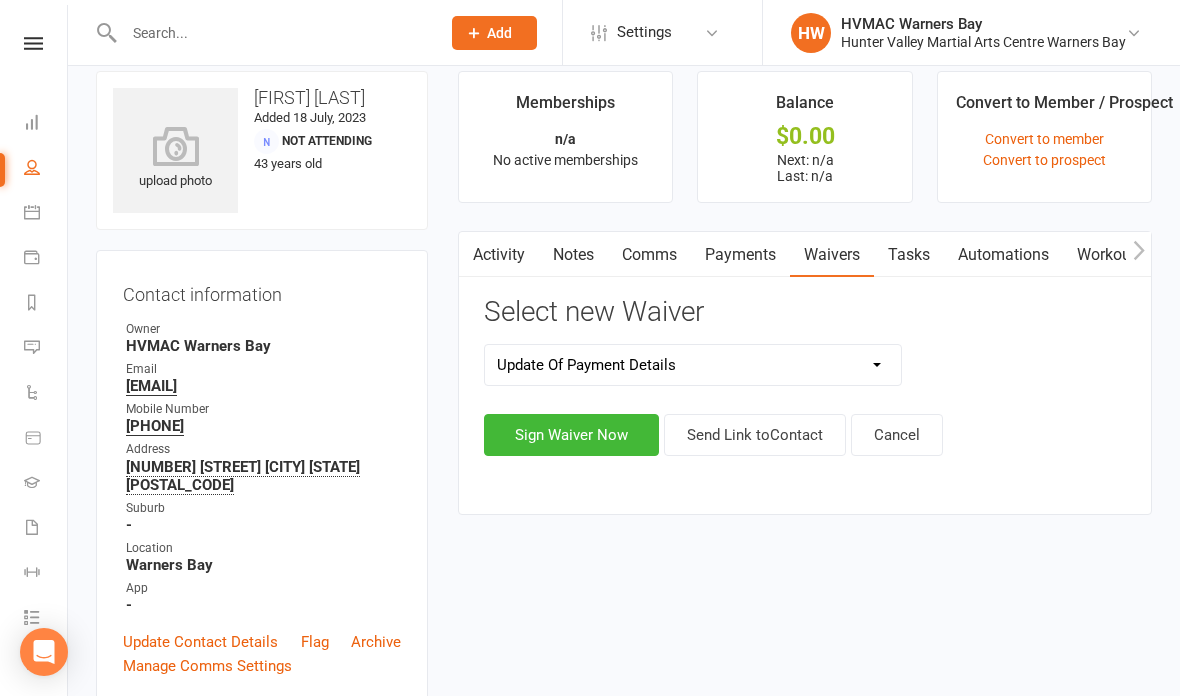 click on "Sign Waiver Now" at bounding box center [571, 435] 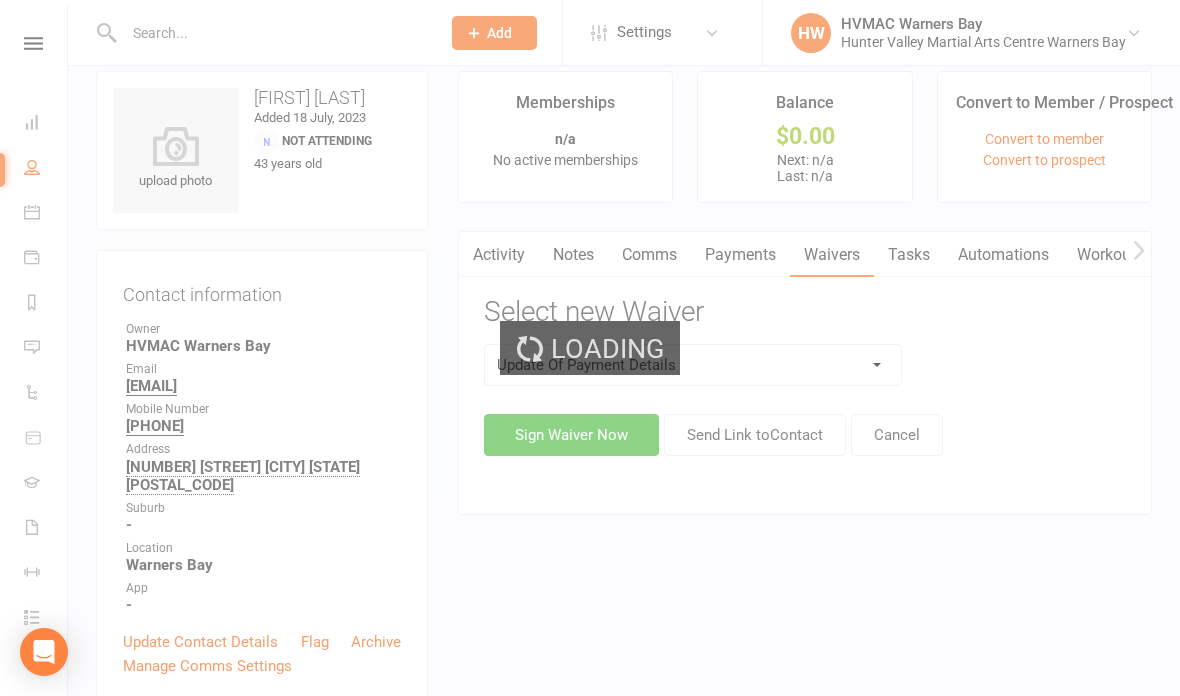 select on "bank_account" 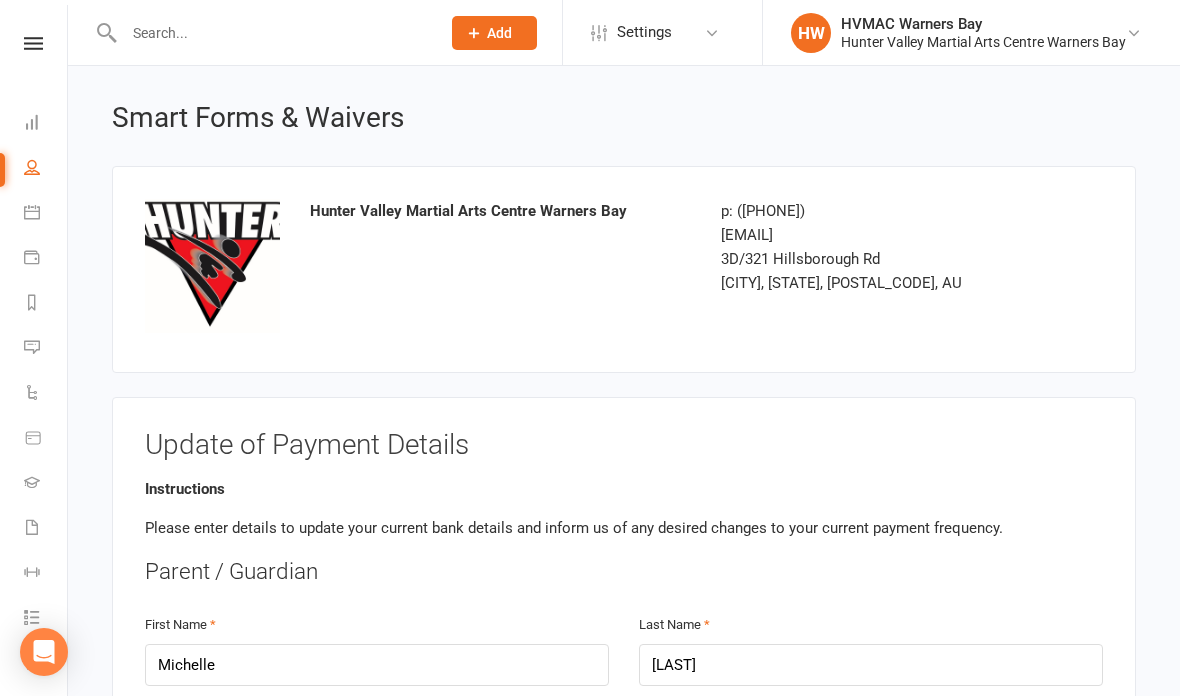 scroll, scrollTop: 103, scrollLeft: 0, axis: vertical 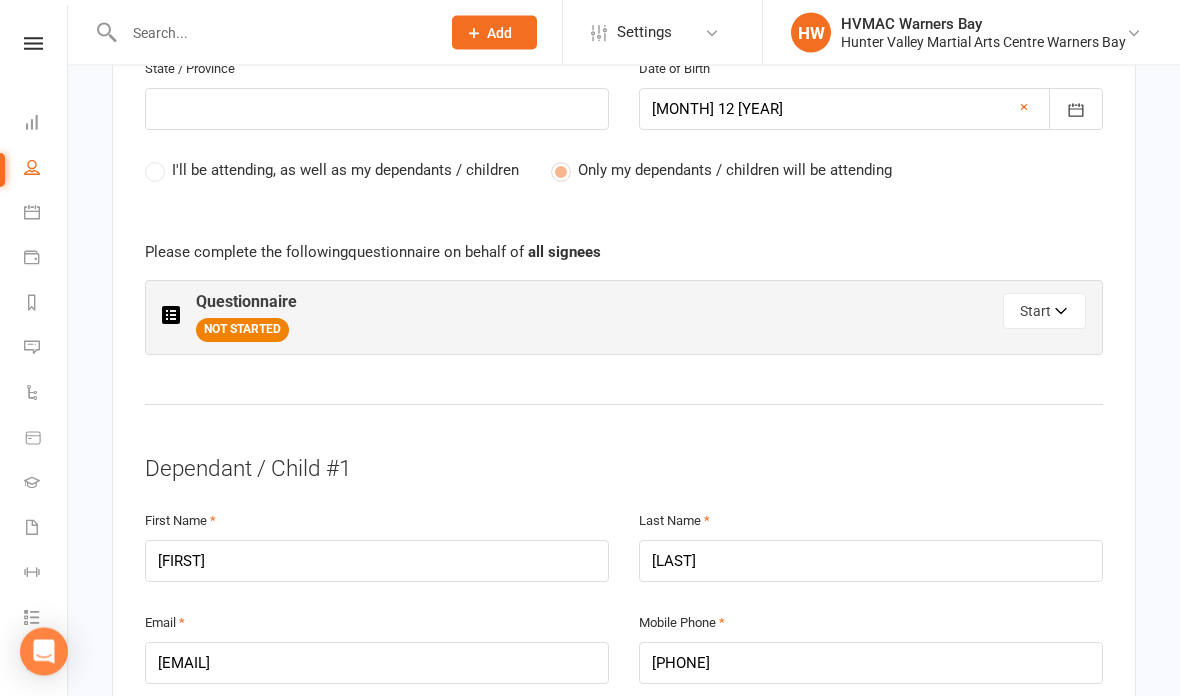 click on "Start" at bounding box center [1044, 312] 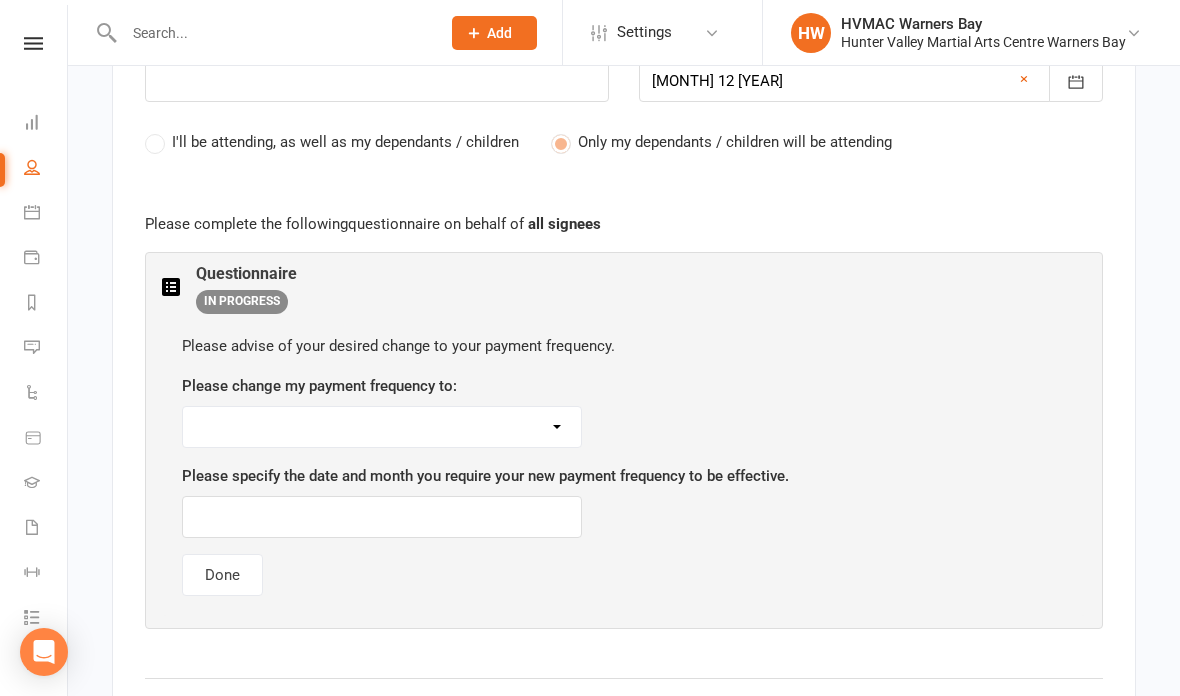 scroll, scrollTop: 1042, scrollLeft: 0, axis: vertical 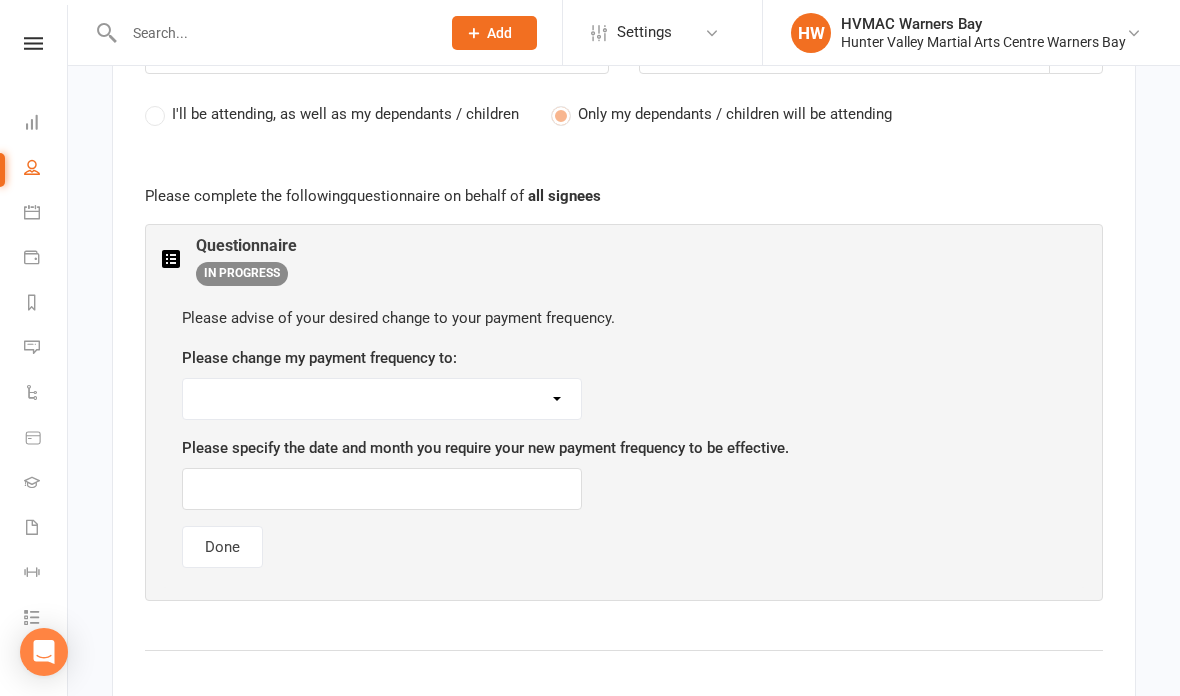 click on "Weekly Fortnightly Monthly" at bounding box center [382, 399] 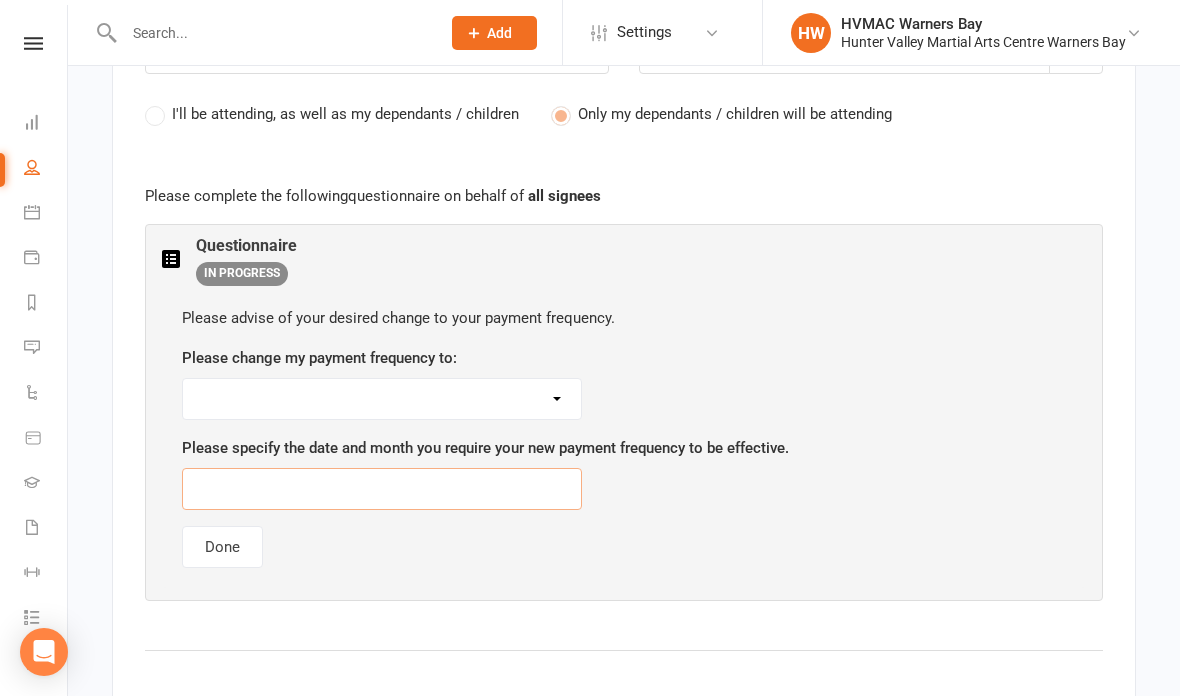 click at bounding box center (382, 489) 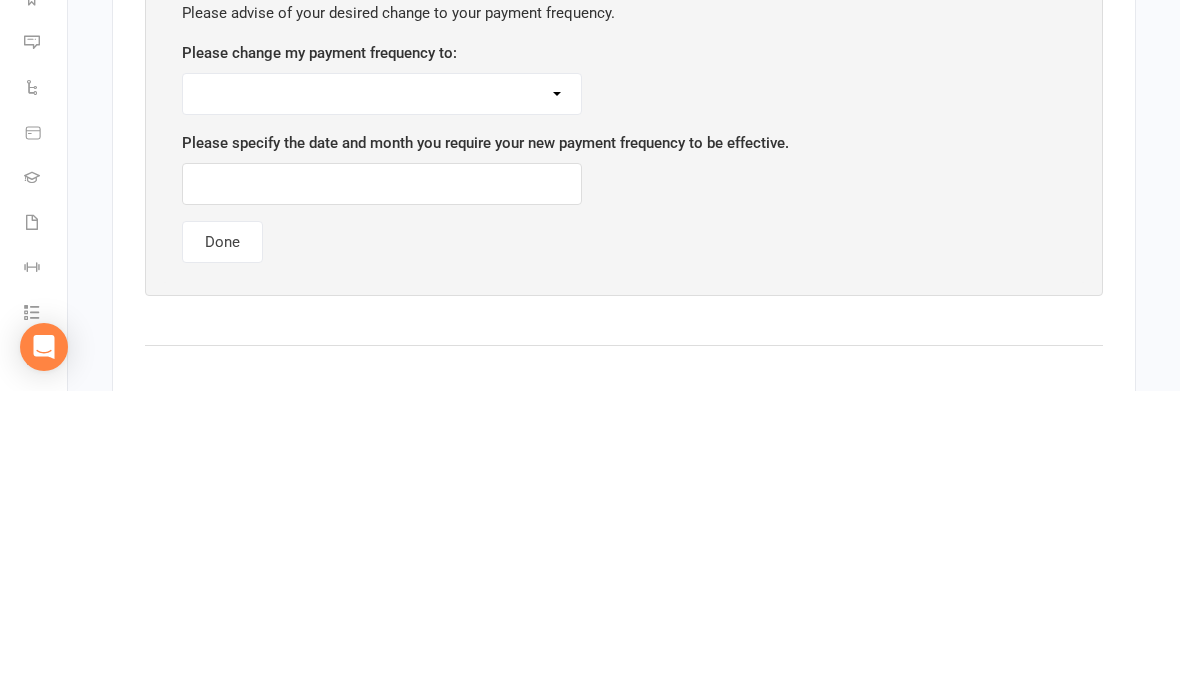 scroll, scrollTop: 1347, scrollLeft: 0, axis: vertical 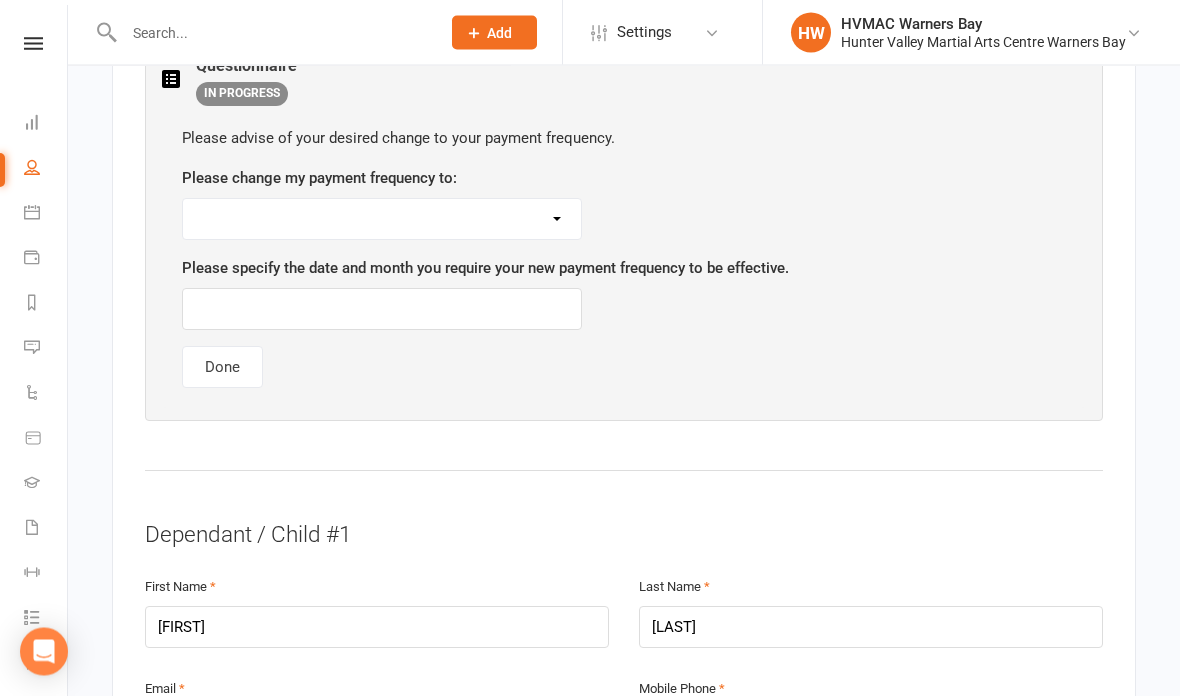 click on "Weekly Fortnightly Monthly" at bounding box center [382, 220] 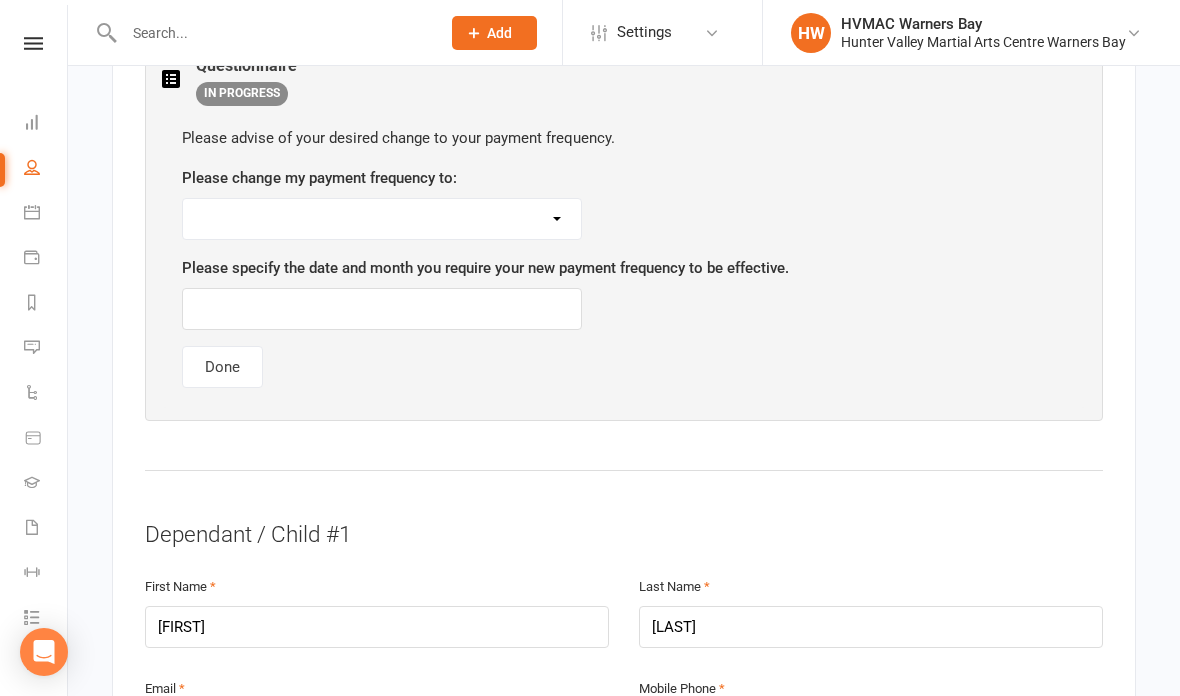 select on "Monthly" 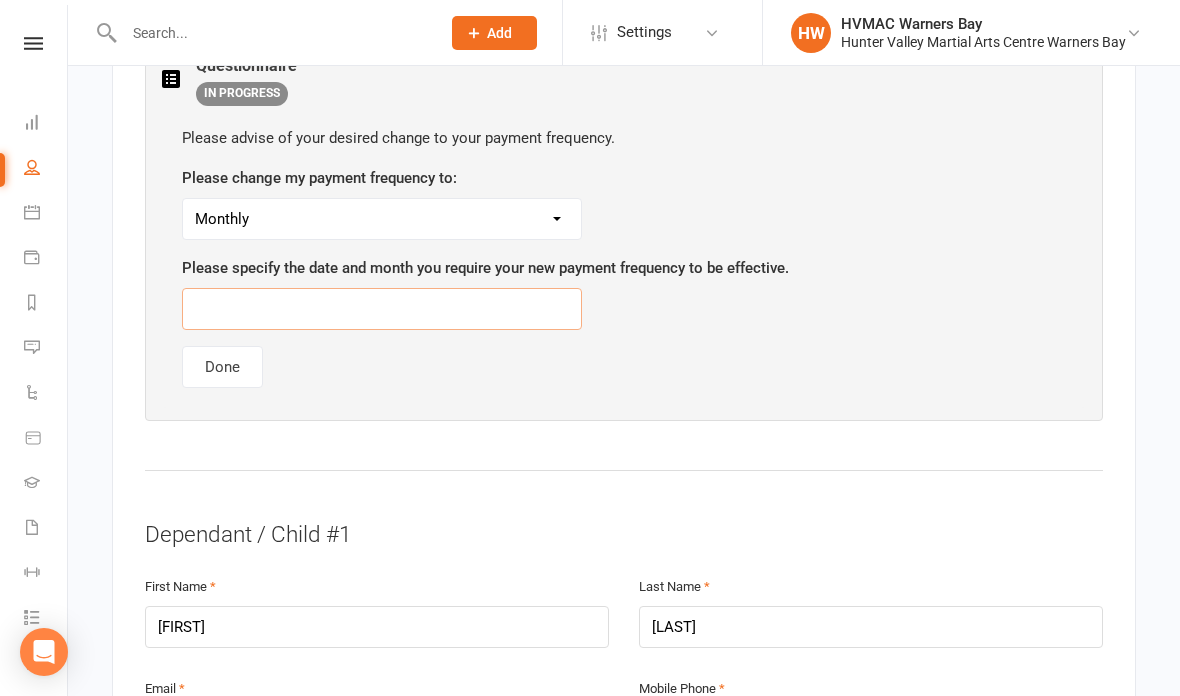click at bounding box center (382, 309) 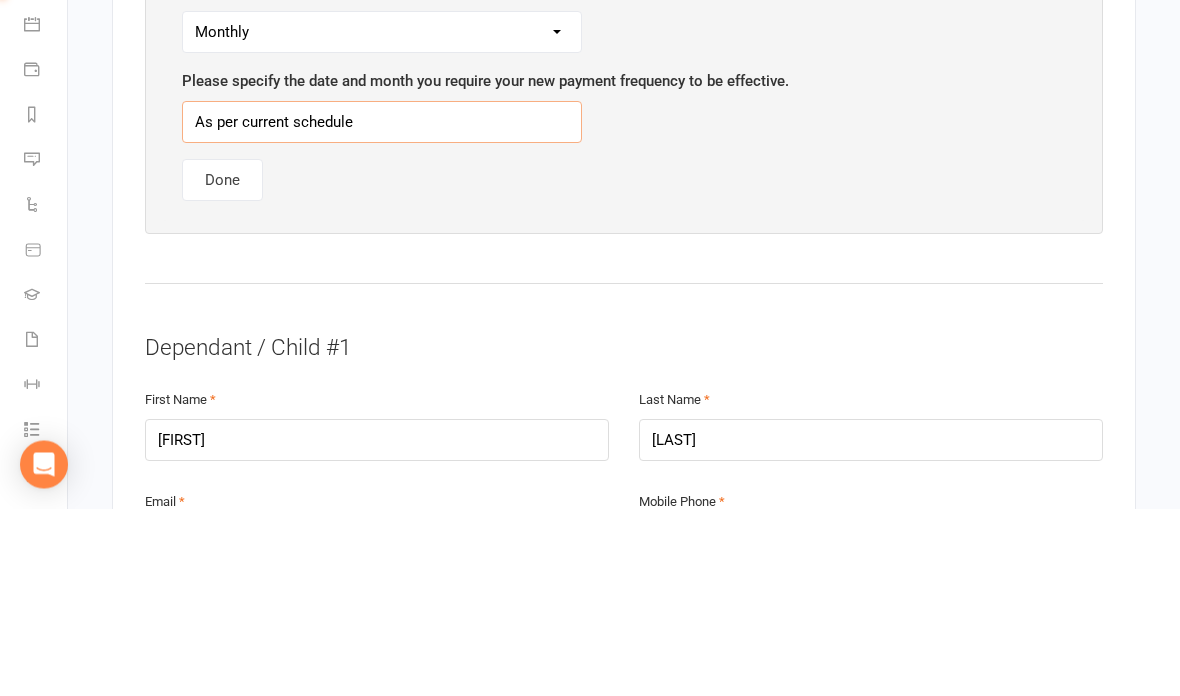 type on "As per current schedule" 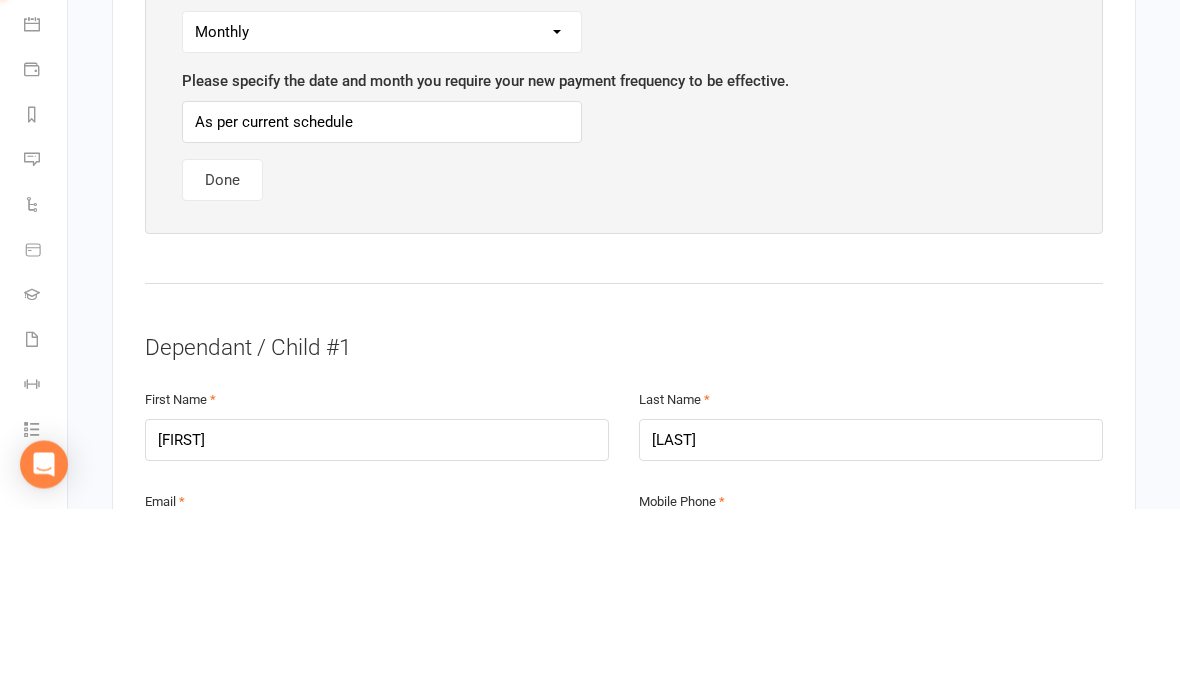 scroll, scrollTop: 1409, scrollLeft: 0, axis: vertical 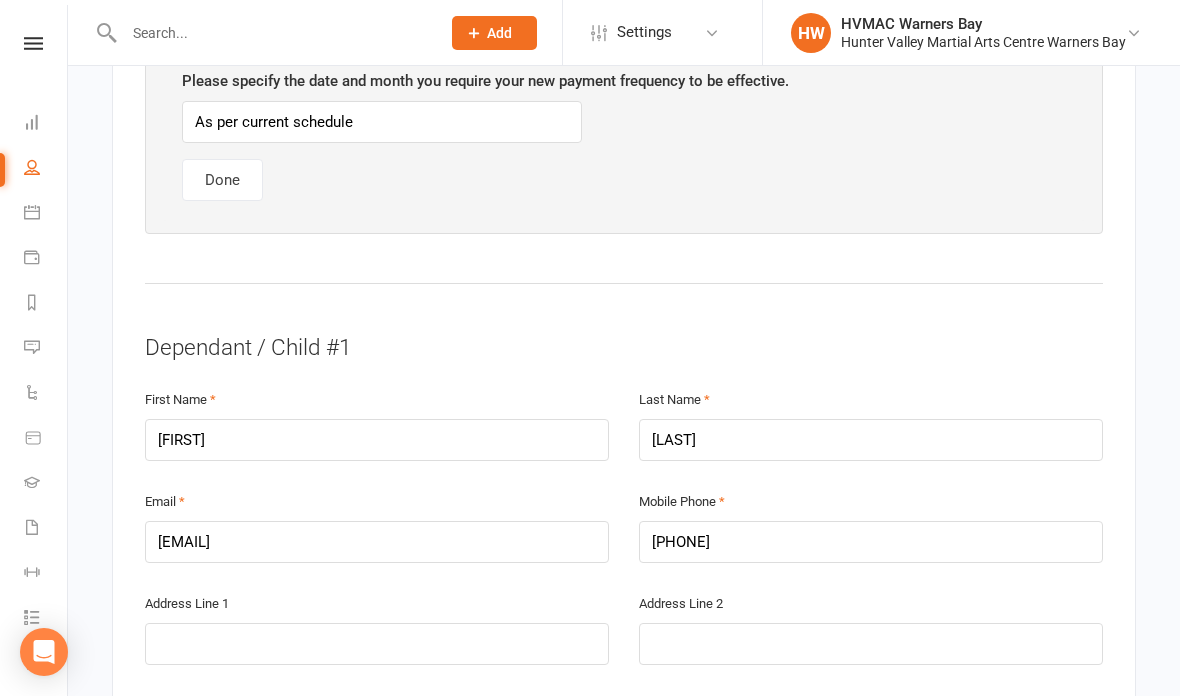 click on "Done" at bounding box center [222, 180] 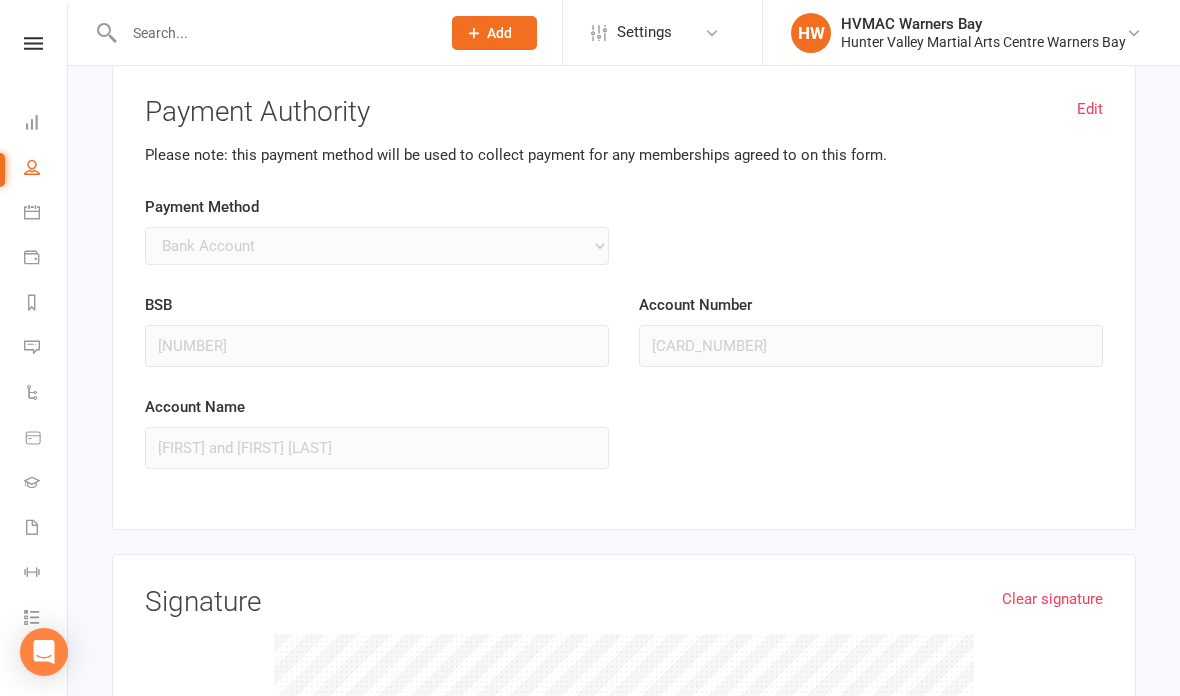 scroll, scrollTop: 2722, scrollLeft: 0, axis: vertical 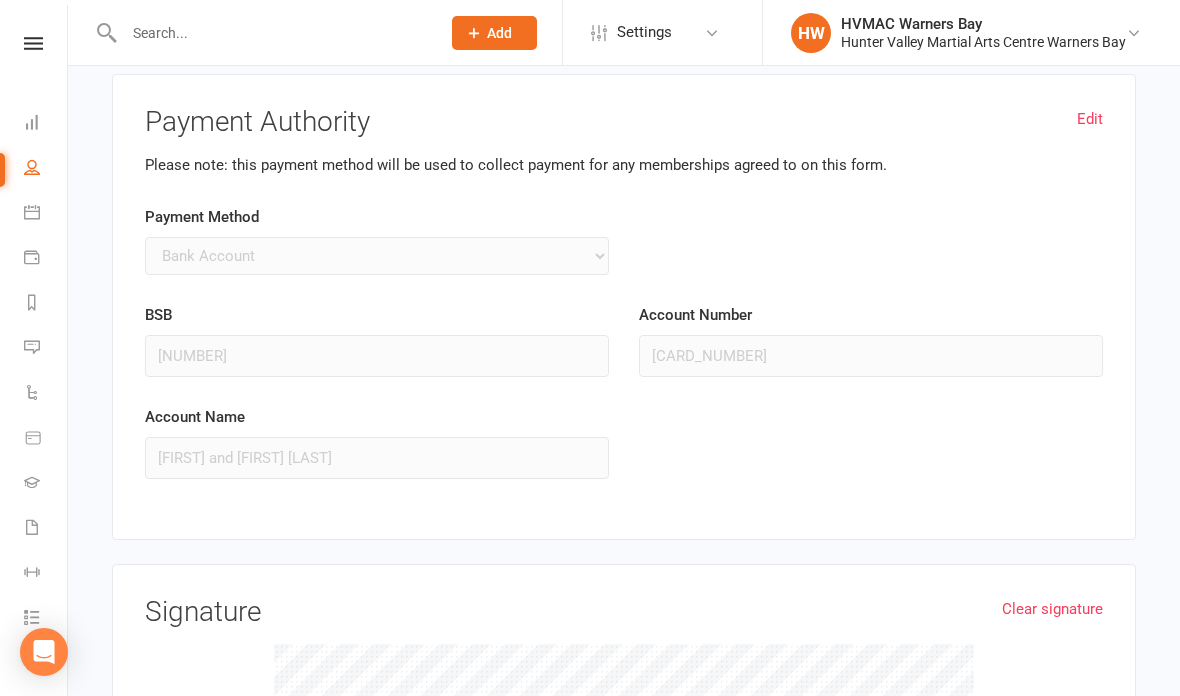 click on "Edit" at bounding box center (1090, 119) 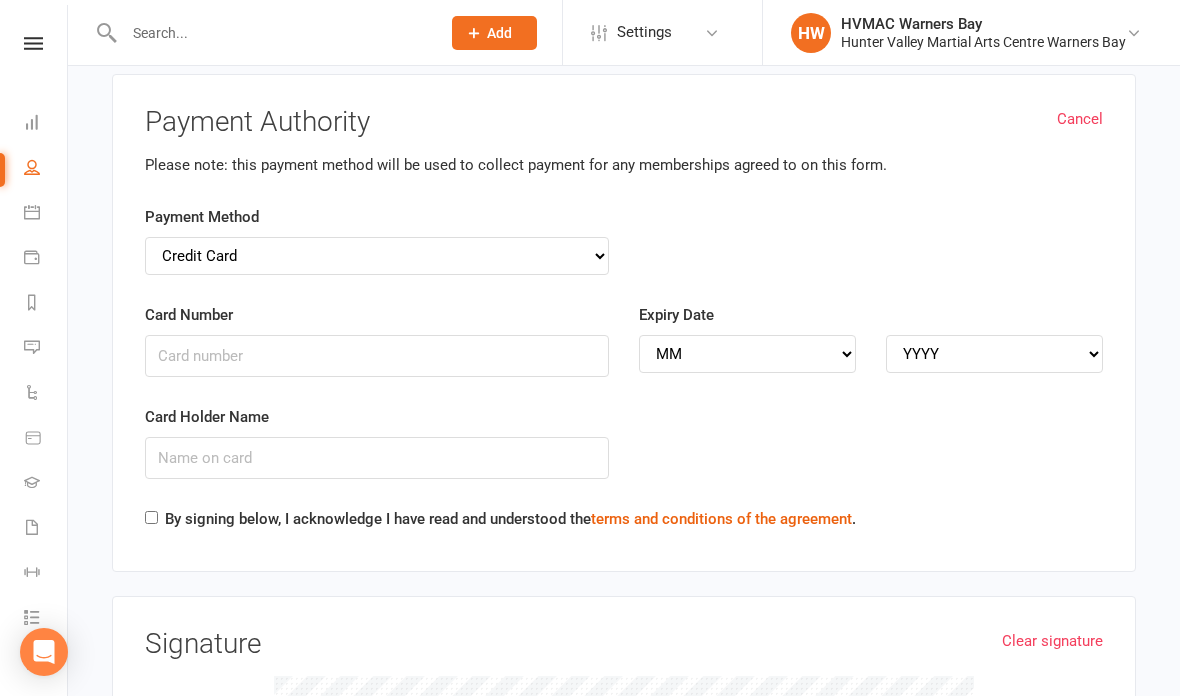 click on "Credit Card Bank Account" at bounding box center (377, 256) 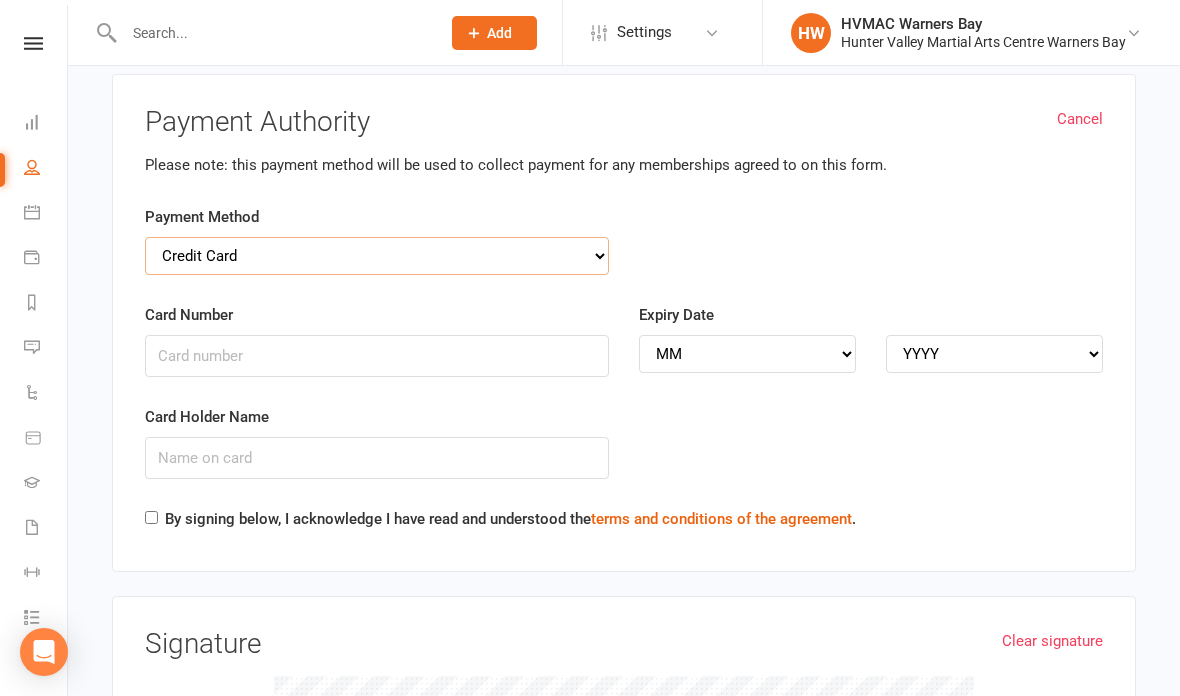 click on "Credit Card Bank Account" at bounding box center [377, 256] 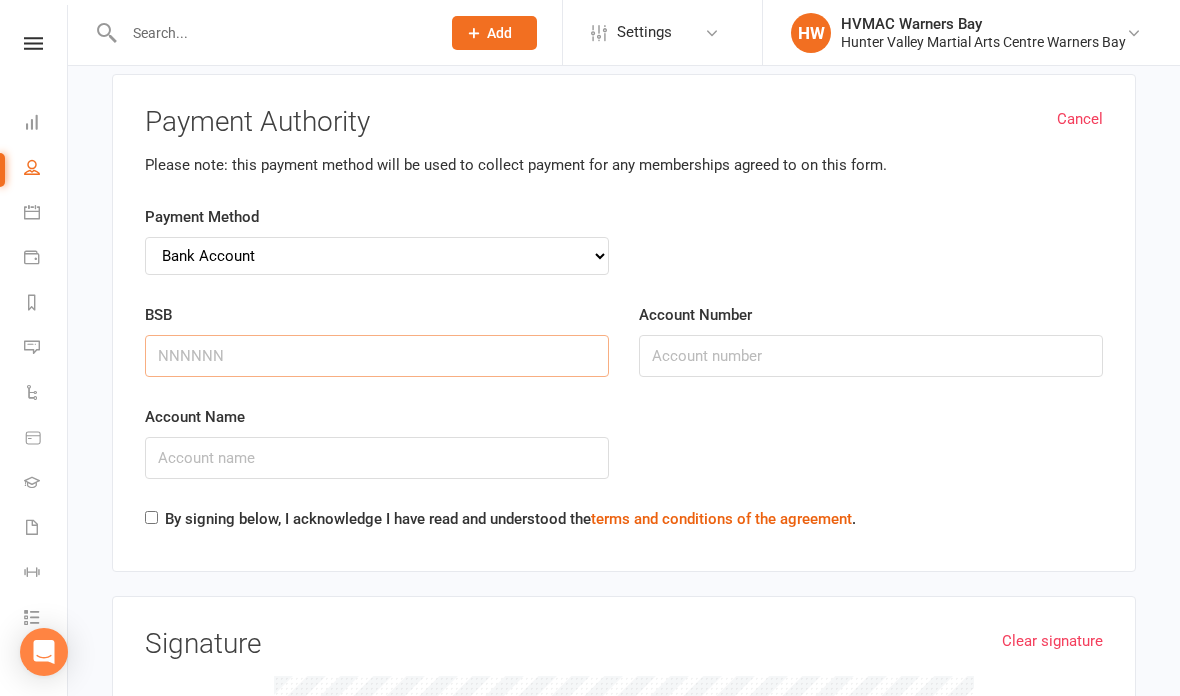 click on "BSB" at bounding box center [377, 356] 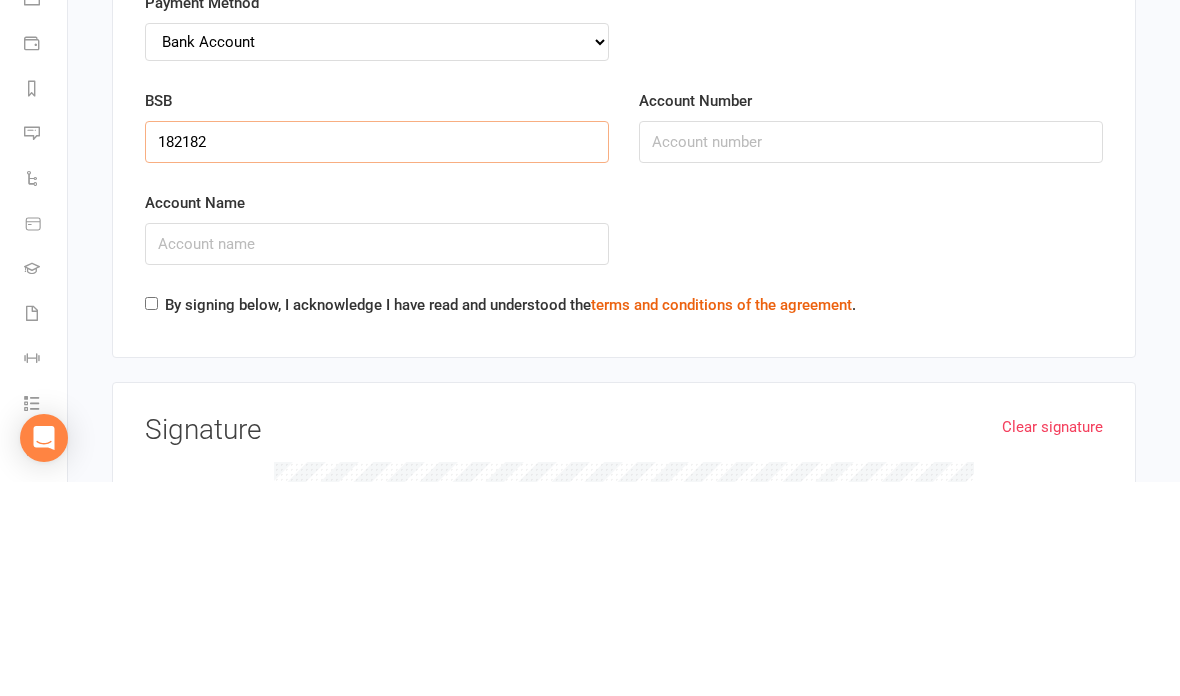 type on "182182" 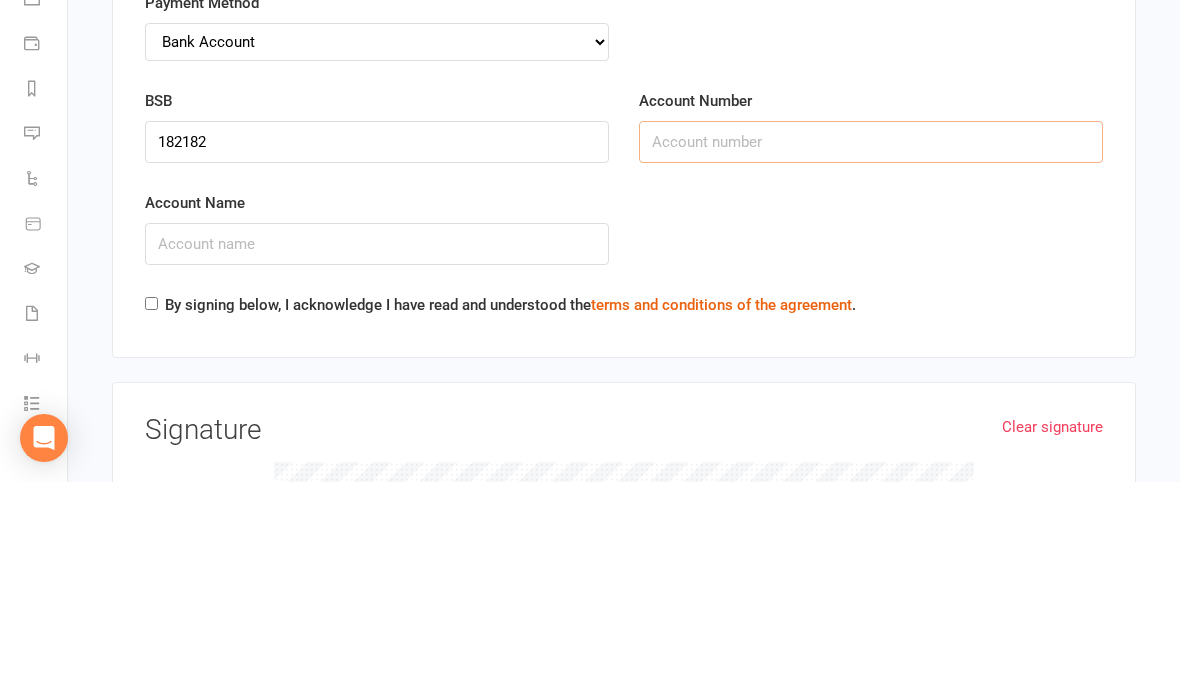 click on "Account Number" at bounding box center [871, 356] 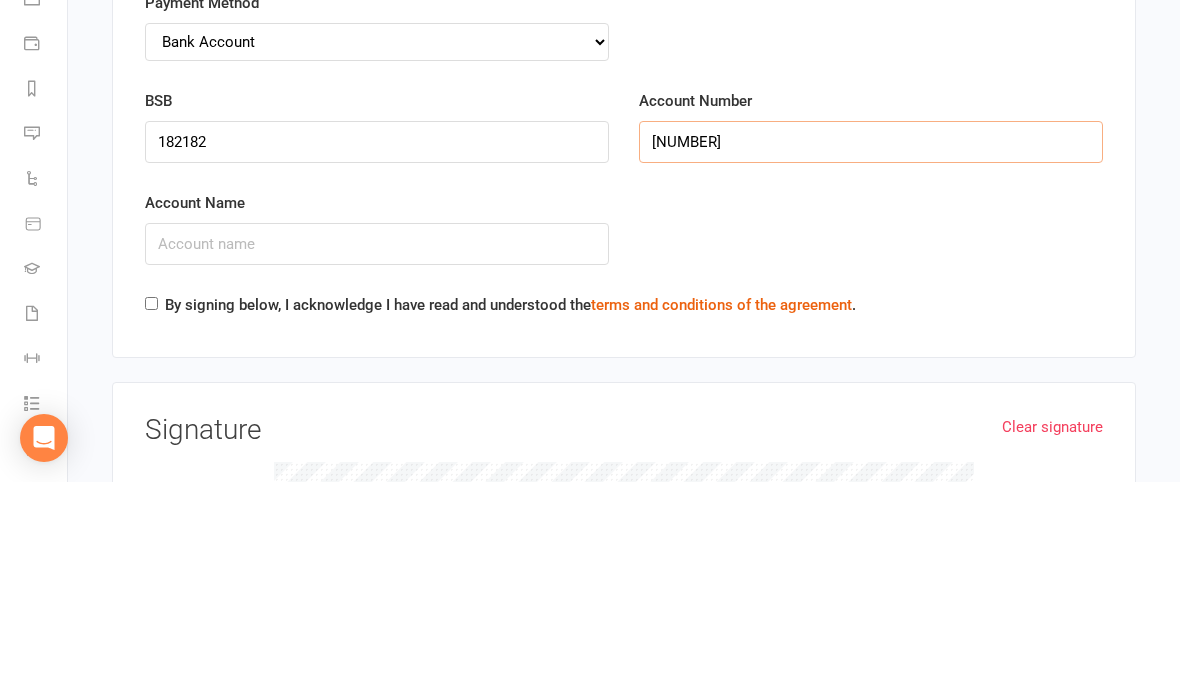 type on "[NUMBER]" 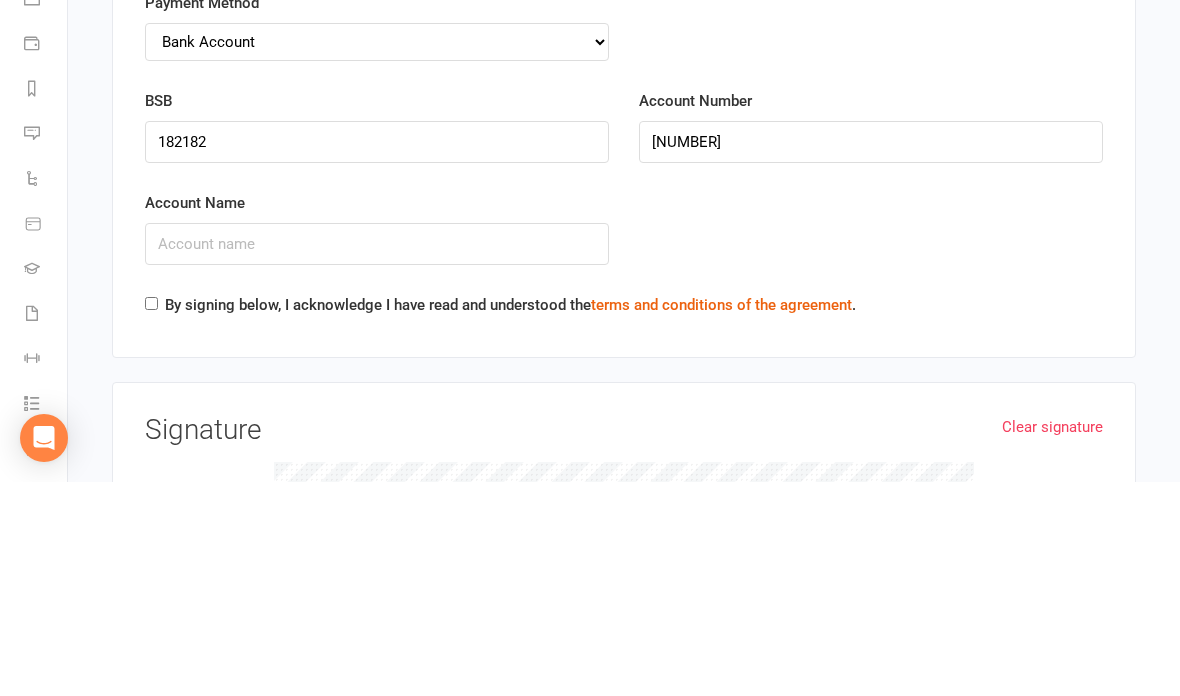 click on "Account Name" at bounding box center [377, 458] 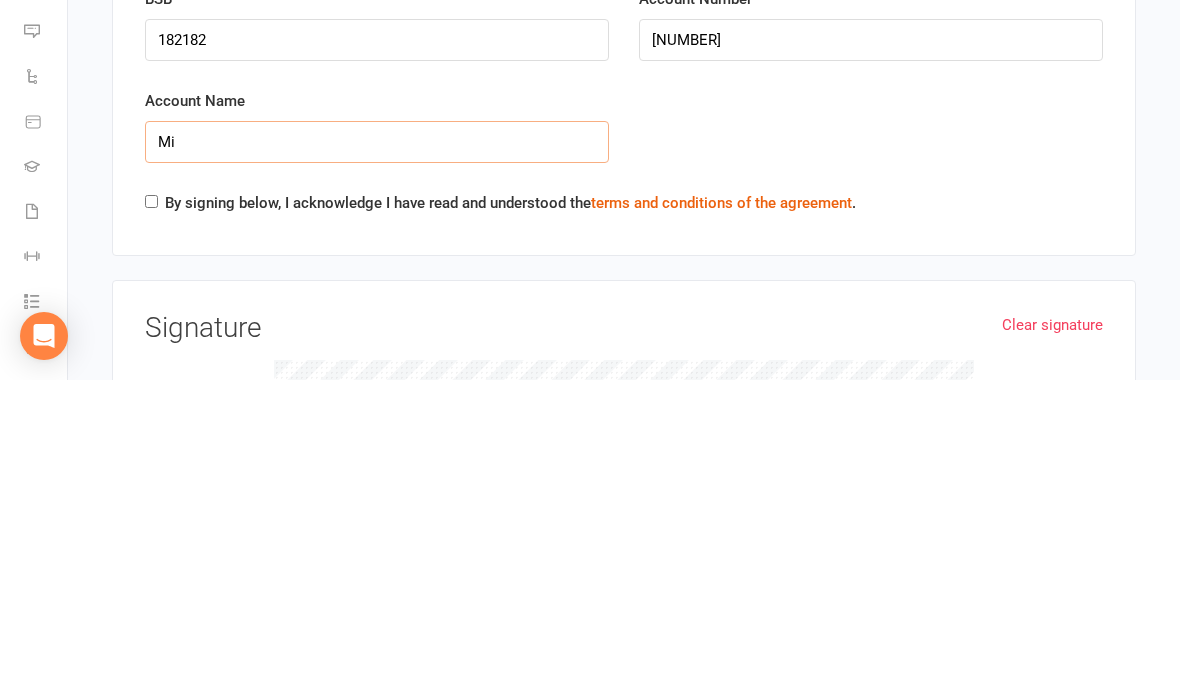 type on "M" 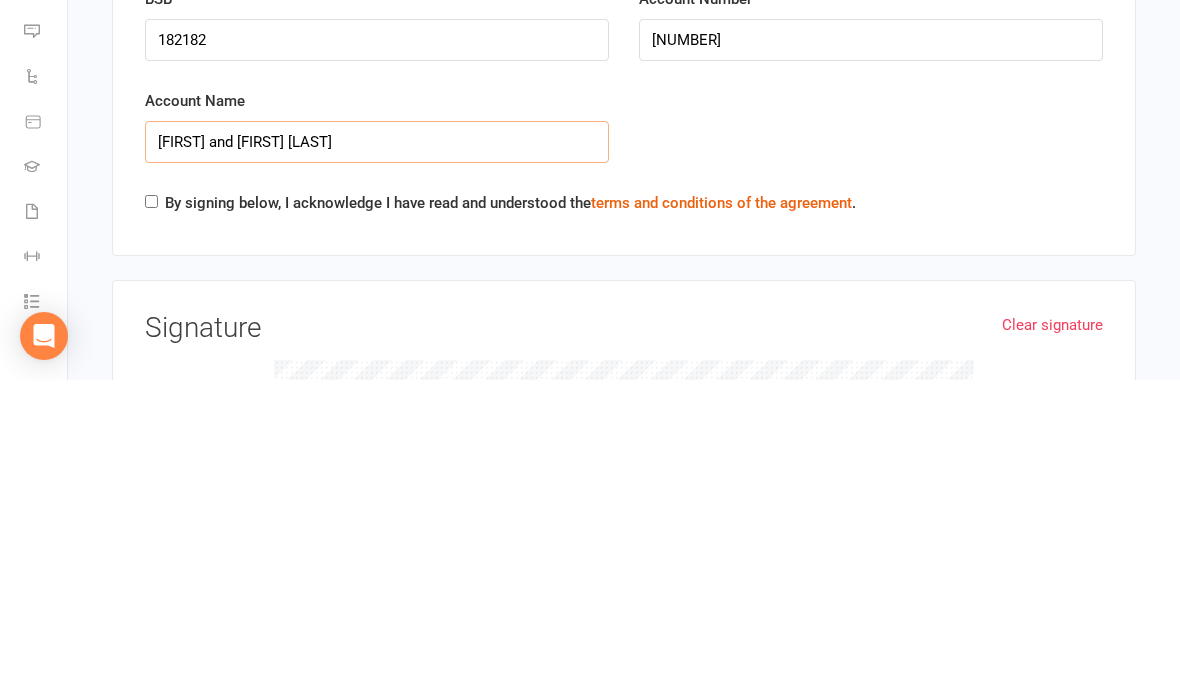 type on "[FIRST] and [FIRST] [LAST]" 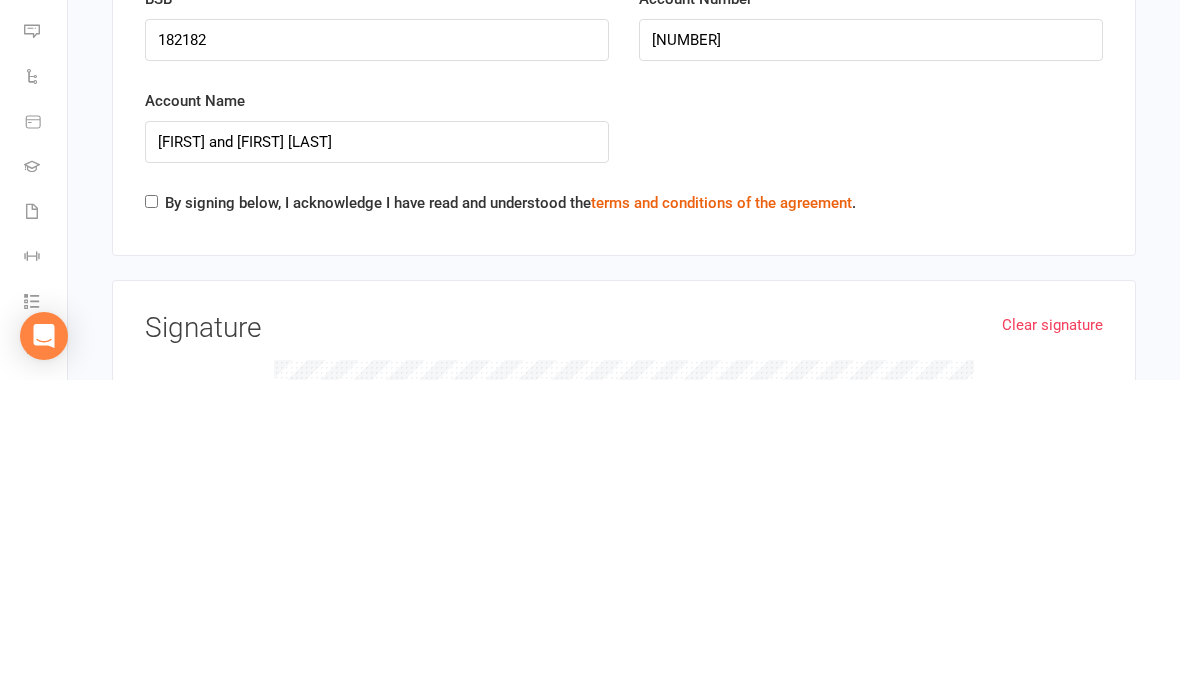 click on "By signing below, I acknowledge I have read and understood the  terms and conditions of the agreement ." at bounding box center (151, 517) 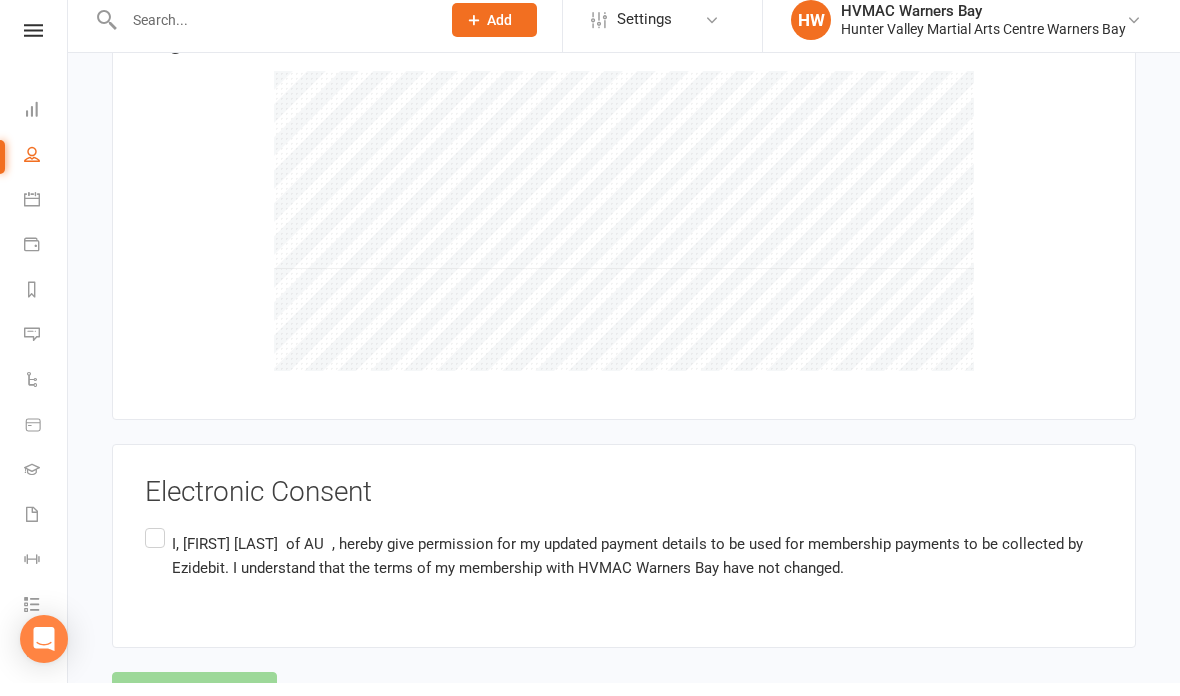 scroll, scrollTop: 3314, scrollLeft: 0, axis: vertical 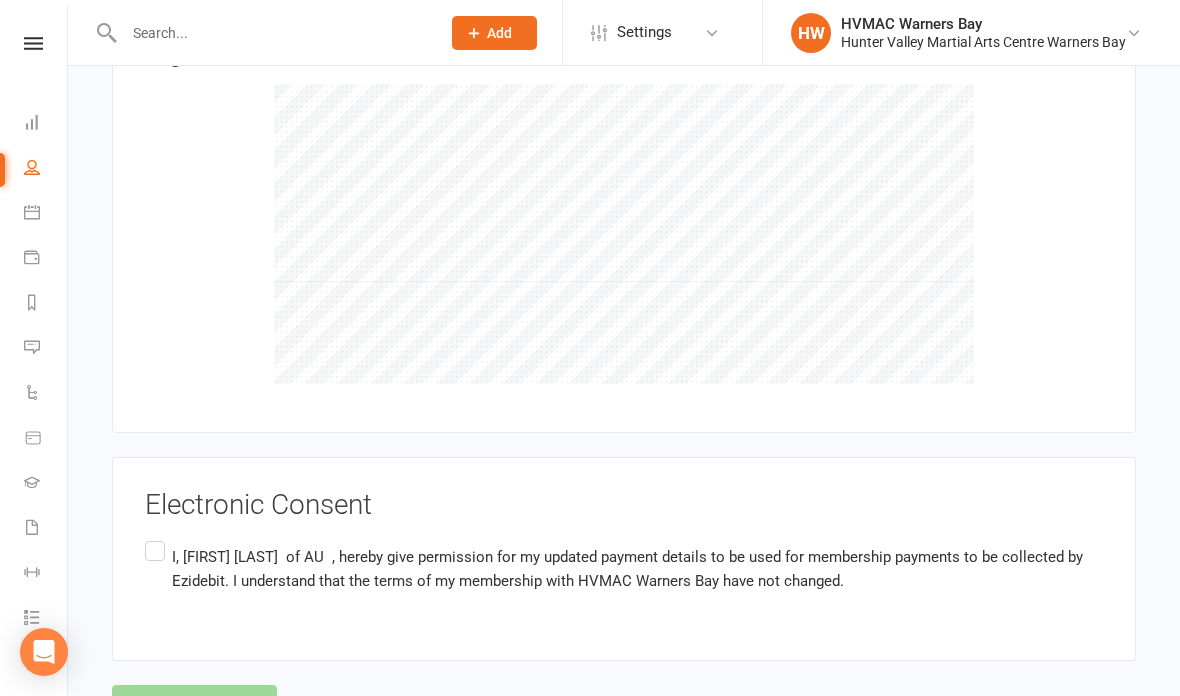 click on "I, [FIRST] [LAST]  of AU  , hereby give permission for my updated payment details to be used for membership payments to be collected by Ezidebit. I understand that the terms of my membership with HVMAC Warners Bay have not changed." at bounding box center (624, 568) 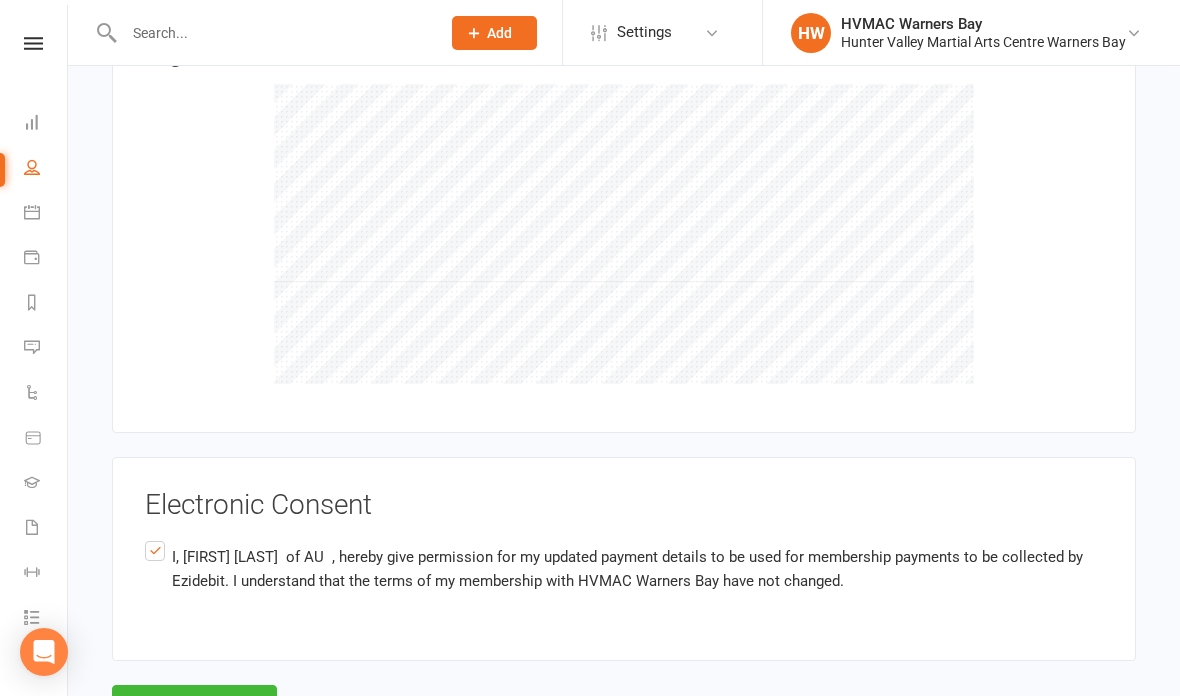 click on "Agree & Submit" at bounding box center [194, 706] 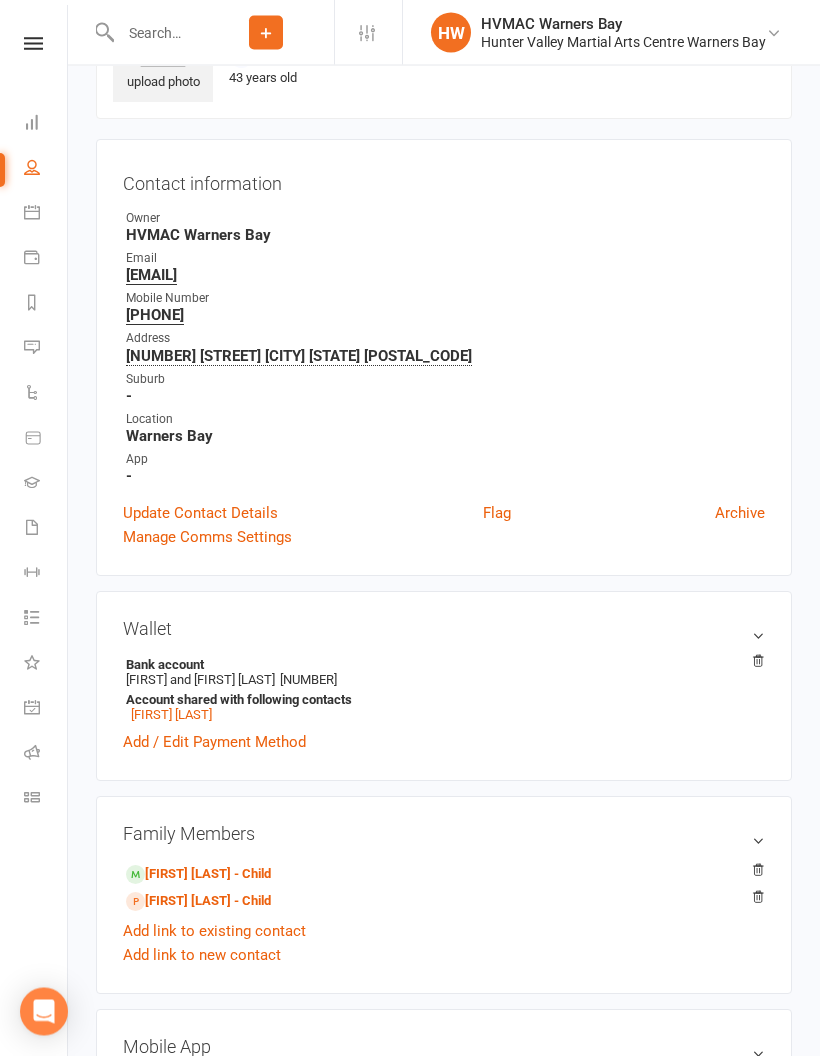scroll, scrollTop: 0, scrollLeft: 0, axis: both 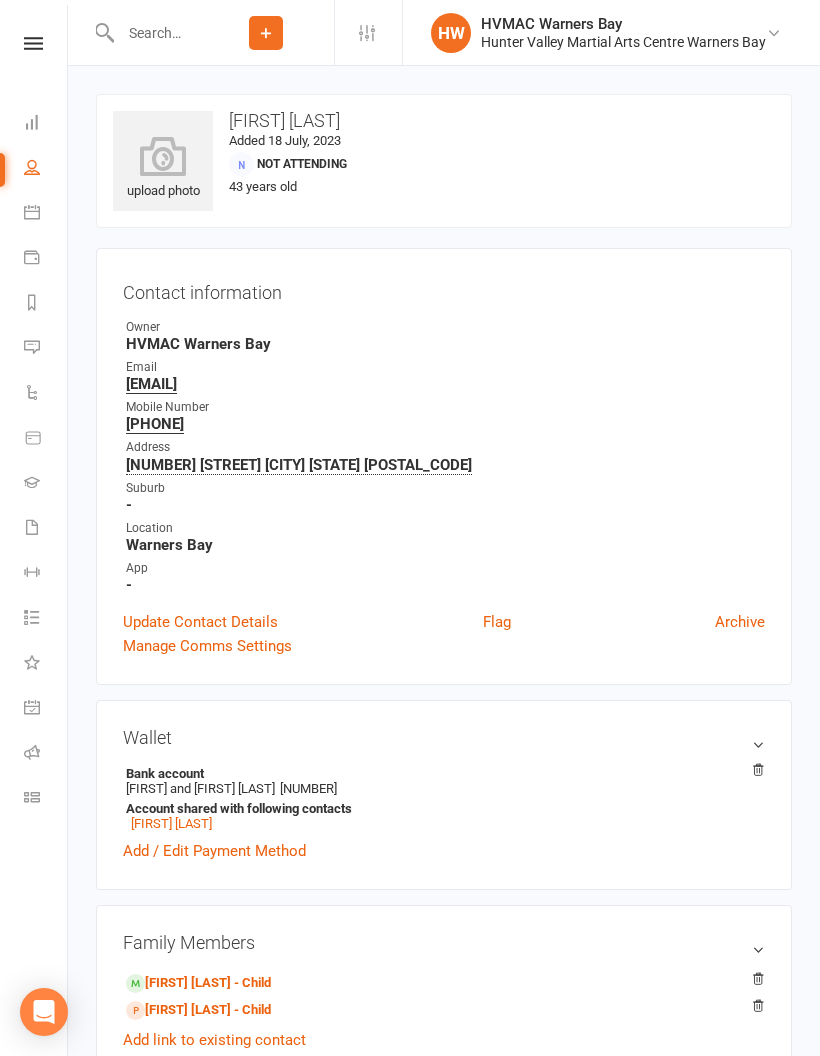 click on "Calendar" at bounding box center [46, 214] 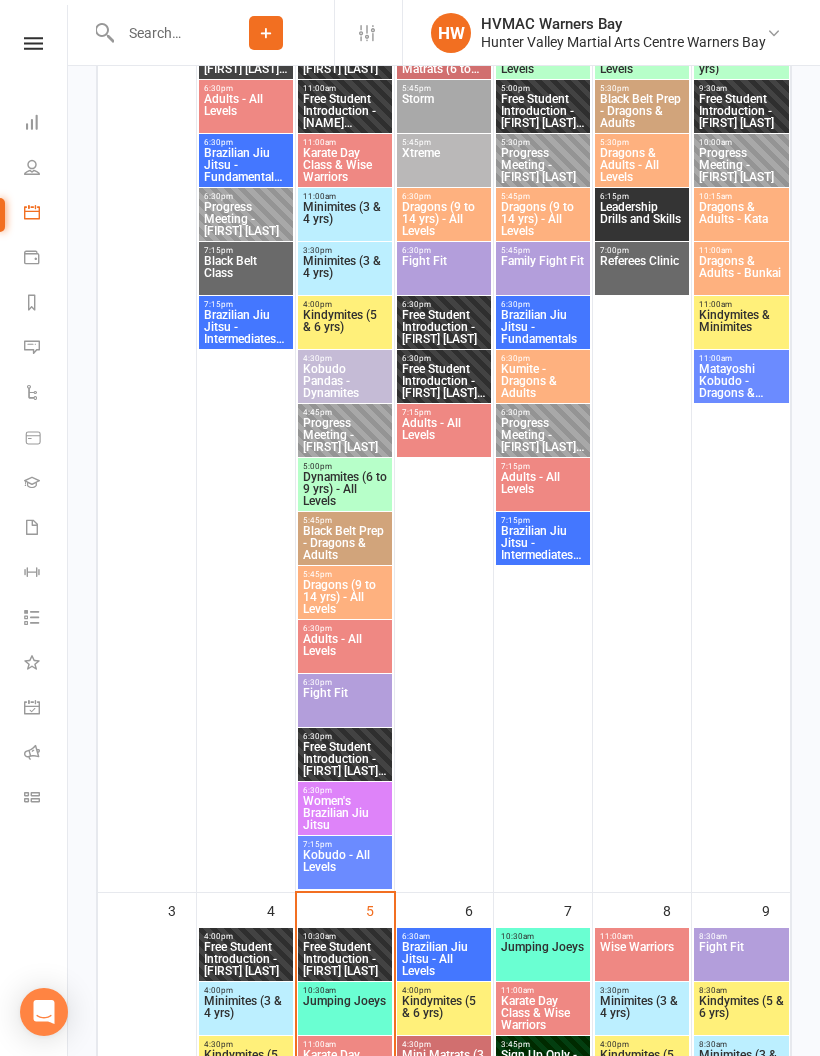 scroll, scrollTop: 786, scrollLeft: 0, axis: vertical 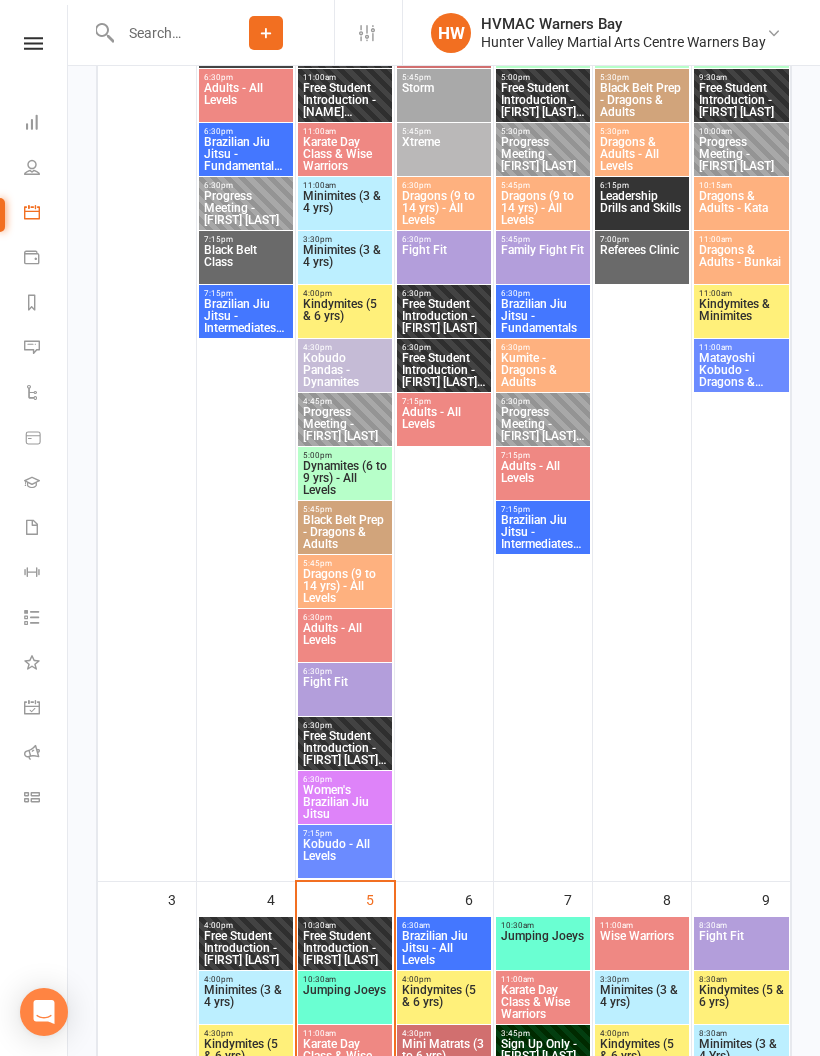 click on "5:00pm  - 5:45pm Dynamites (6 to 9 yrs) - All Levels" at bounding box center (345, 473) 